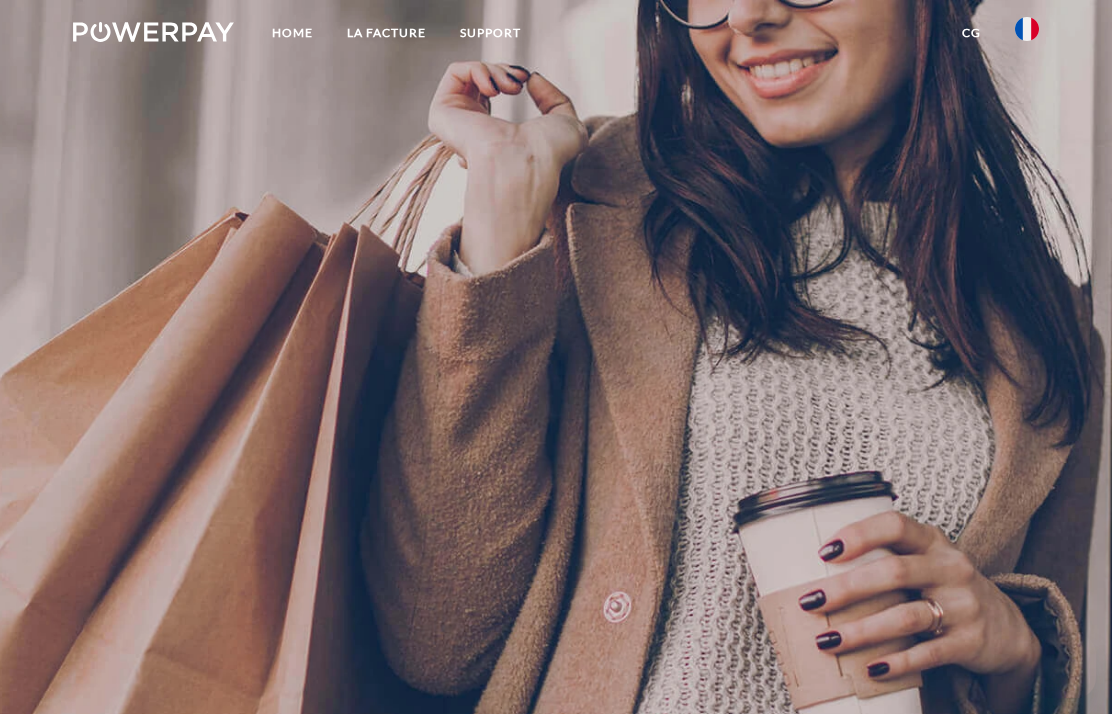scroll, scrollTop: 0, scrollLeft: 0, axis: both 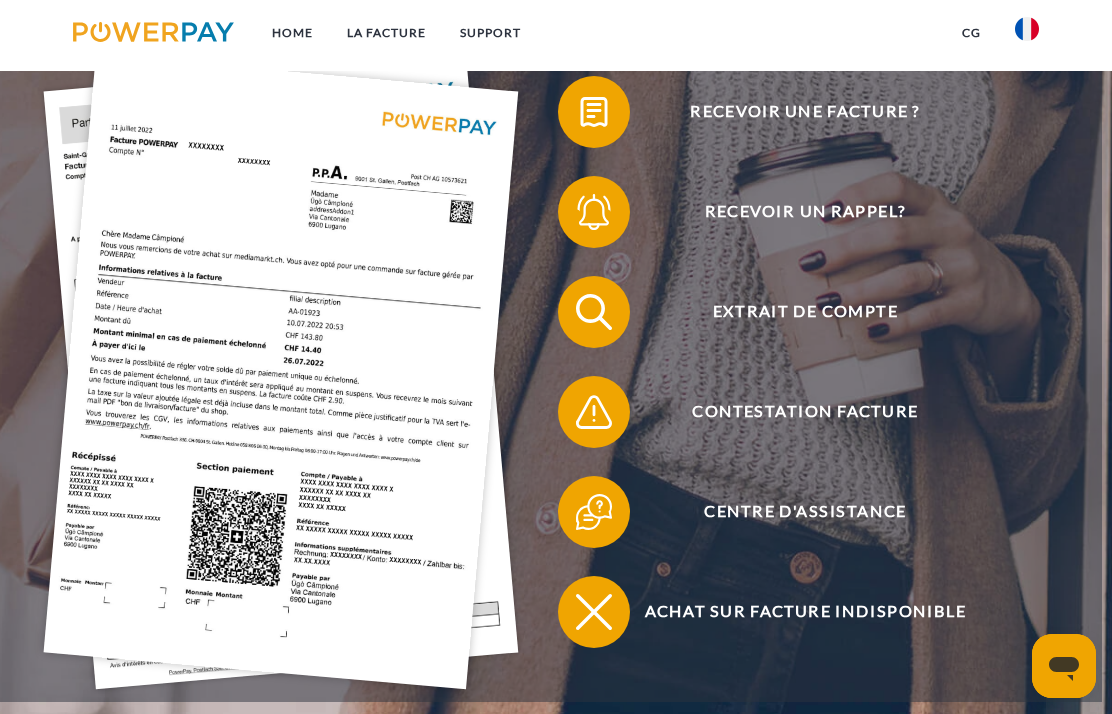 click on "Recevoir une facture ?" at bounding box center [805, 112] 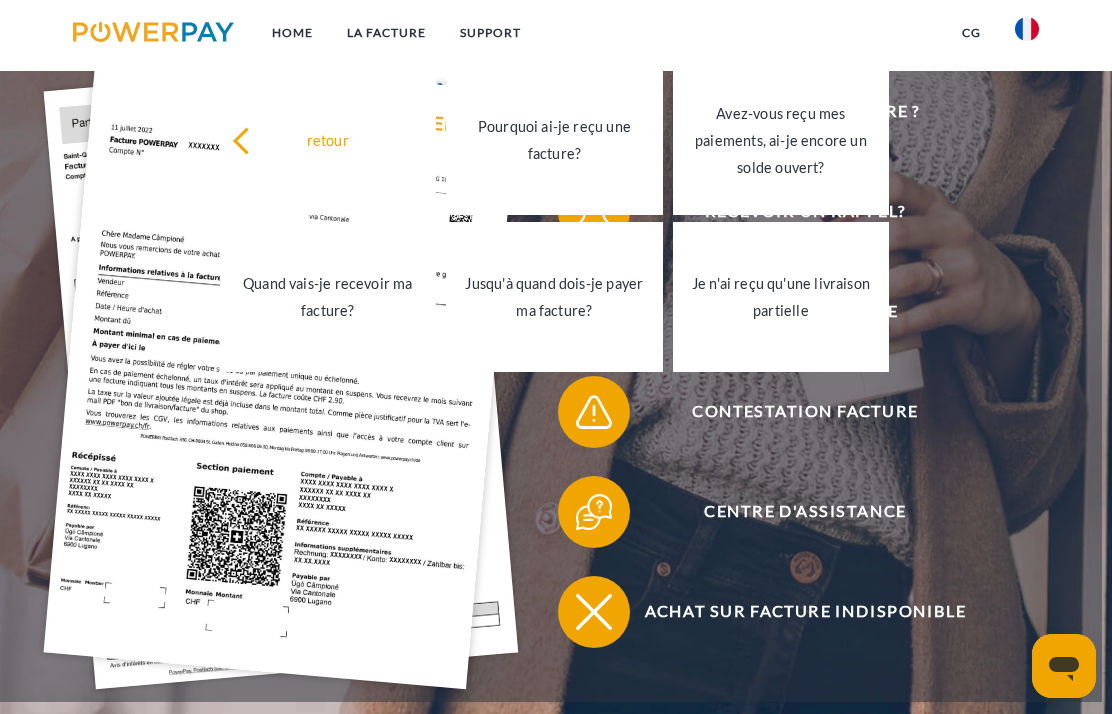 click on "Recevoir un rappel?" at bounding box center (805, 212) 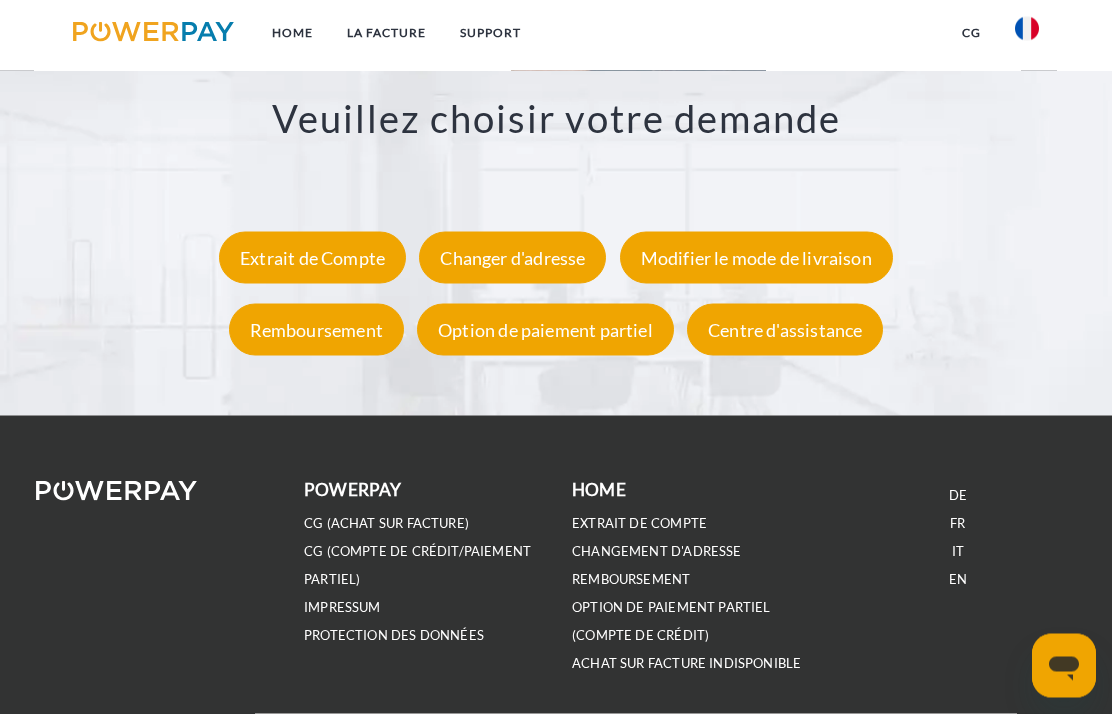 scroll, scrollTop: 3146, scrollLeft: 0, axis: vertical 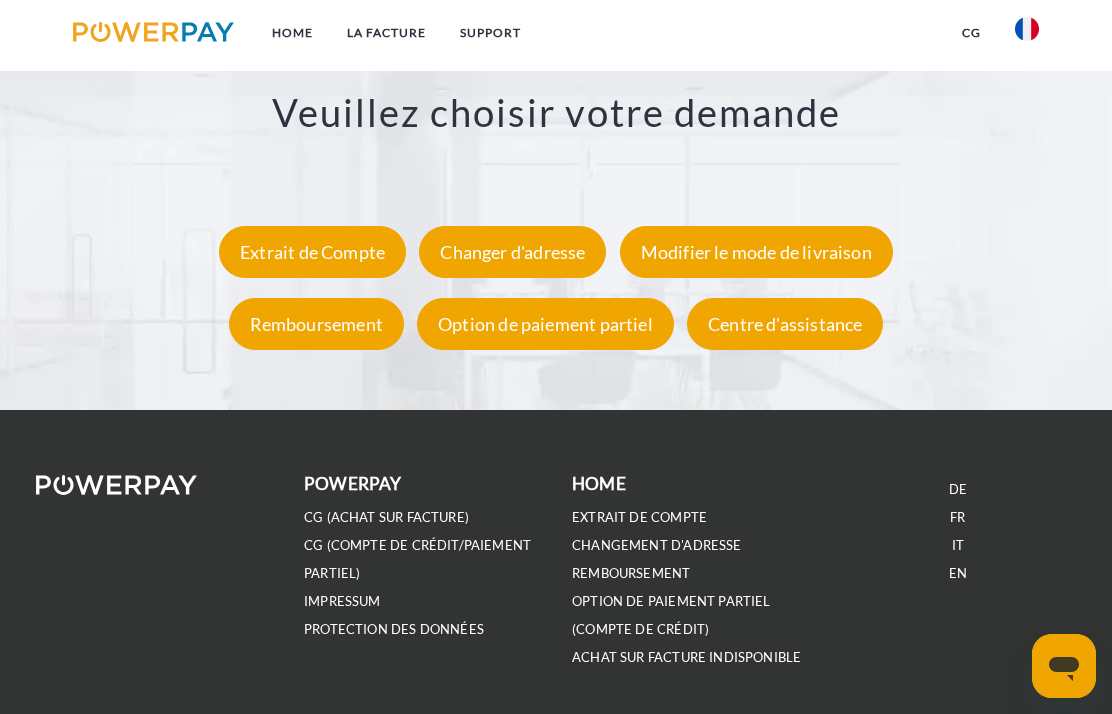 click on "FR" at bounding box center (958, 517) 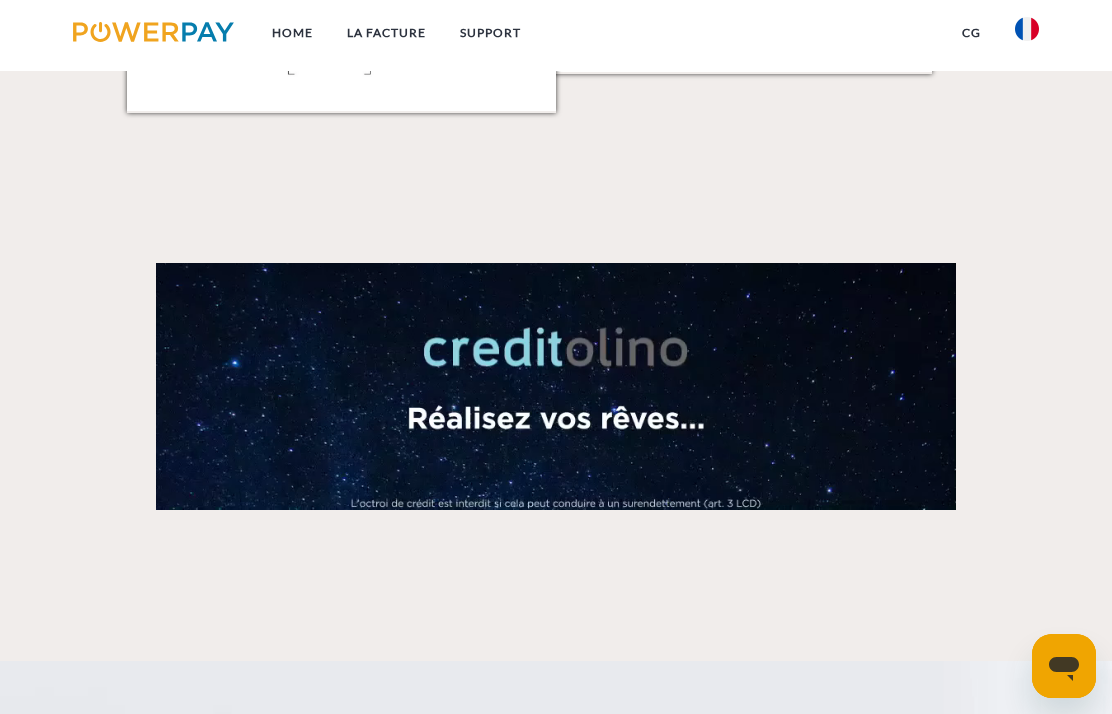 scroll, scrollTop: 2294, scrollLeft: 0, axis: vertical 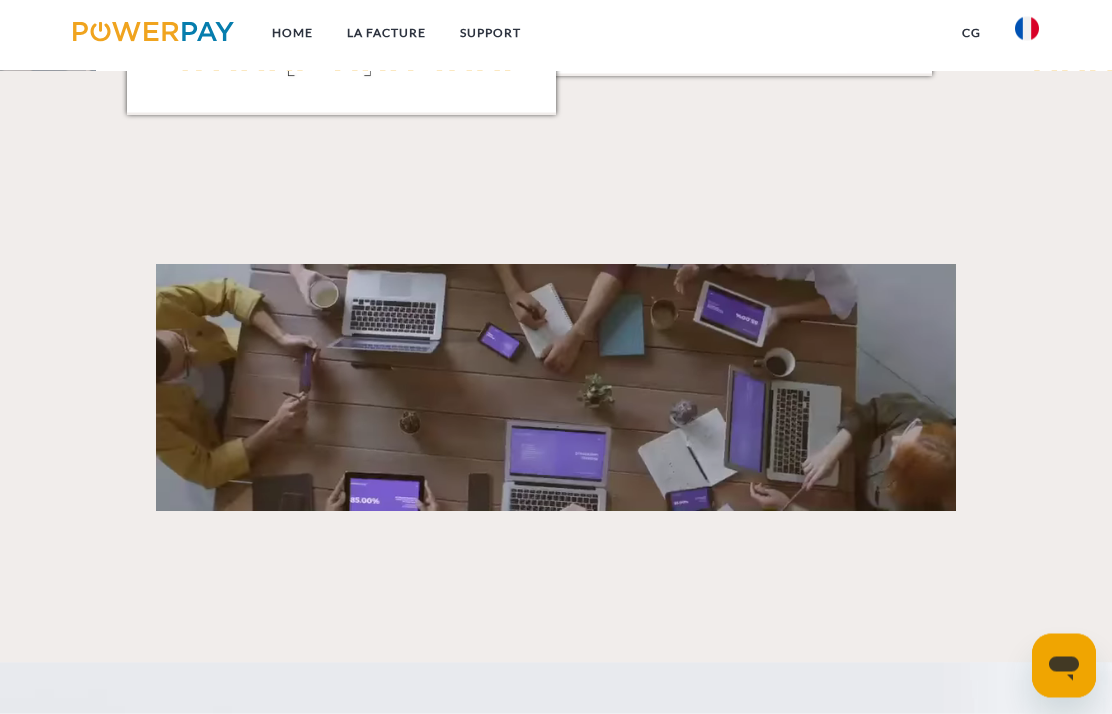 click on "LA FACTURE" at bounding box center [386, 33] 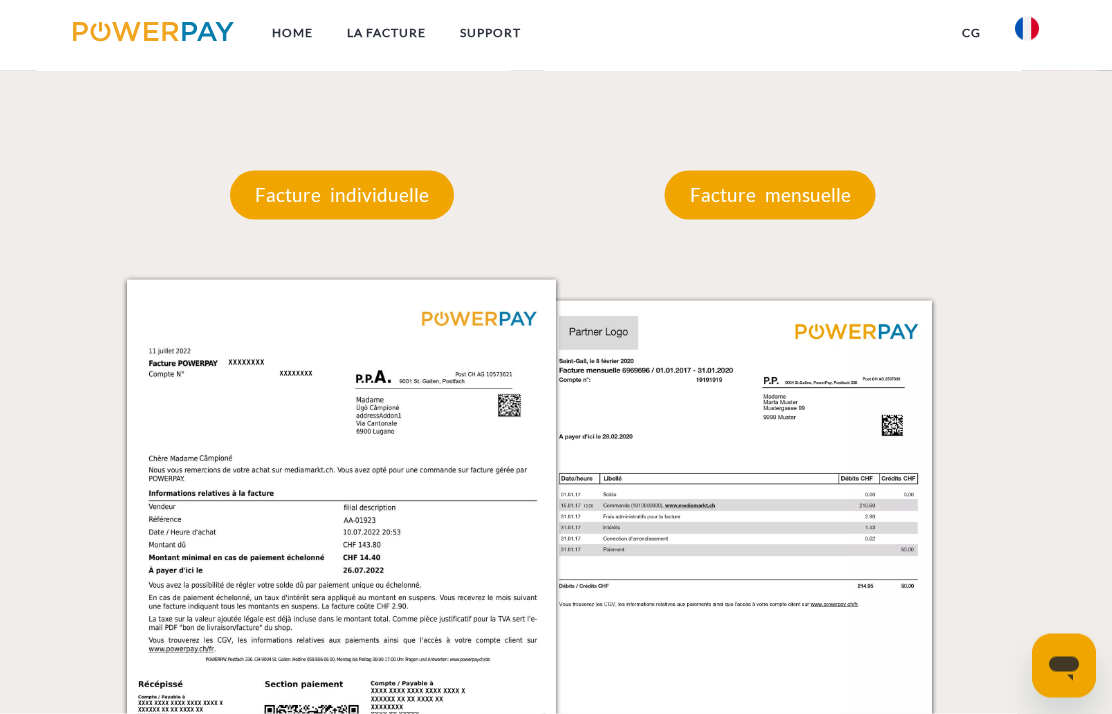scroll, scrollTop: 1522, scrollLeft: 0, axis: vertical 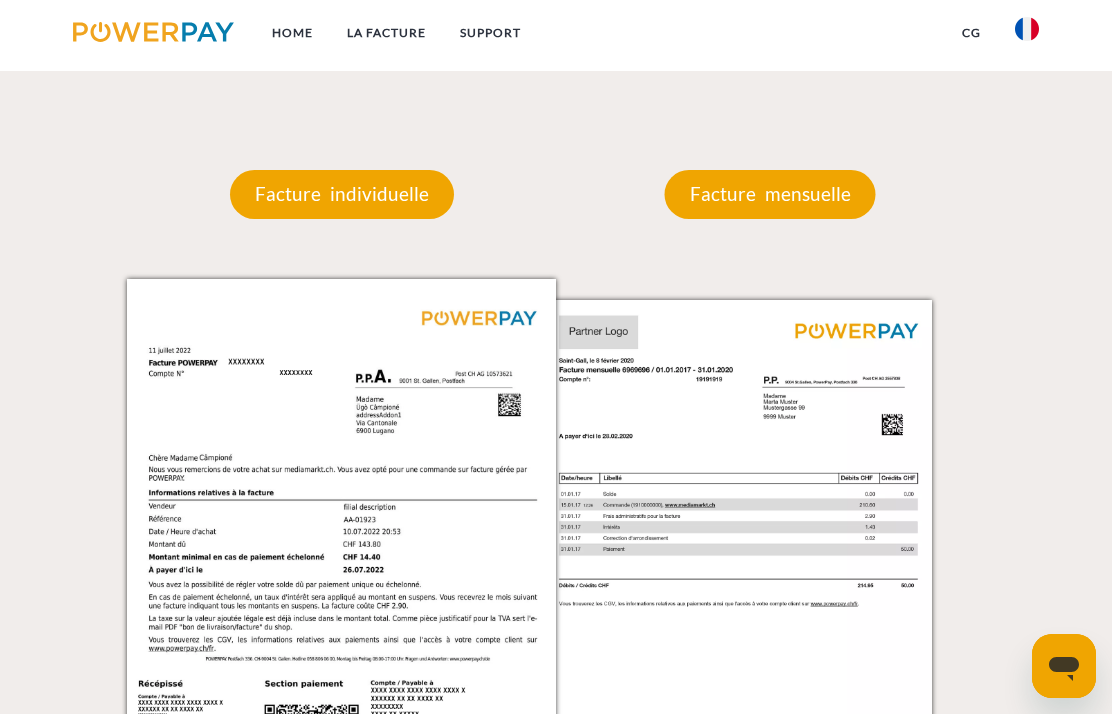 click on "Facture individuelle" at bounding box center [342, 194] 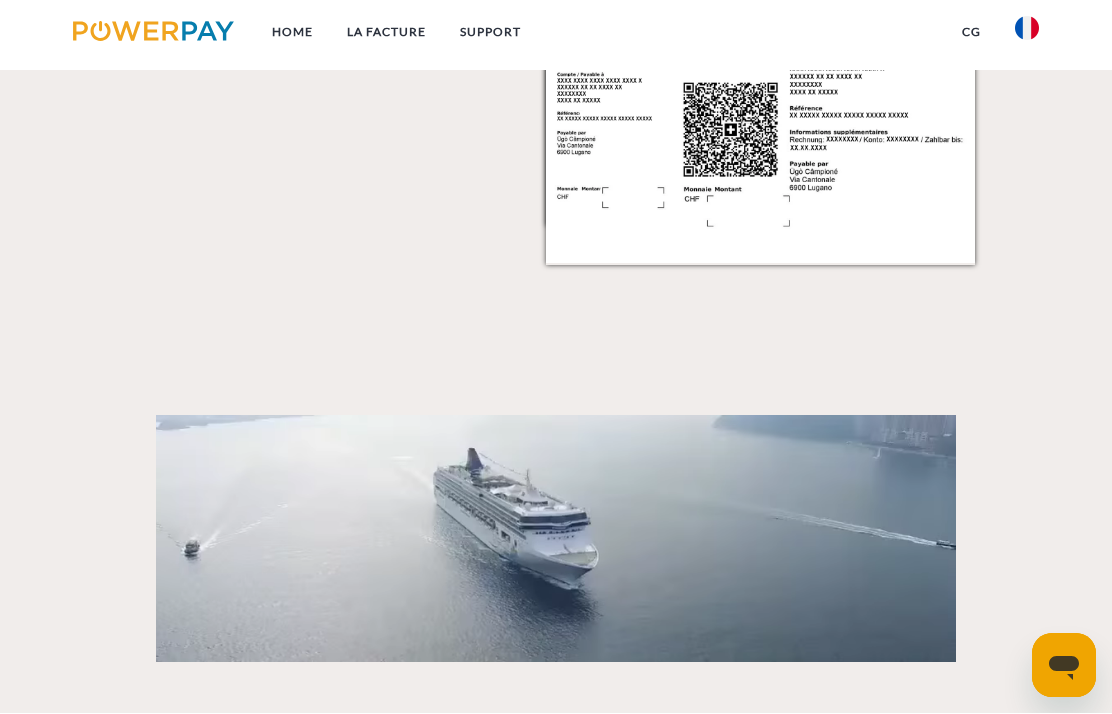 click 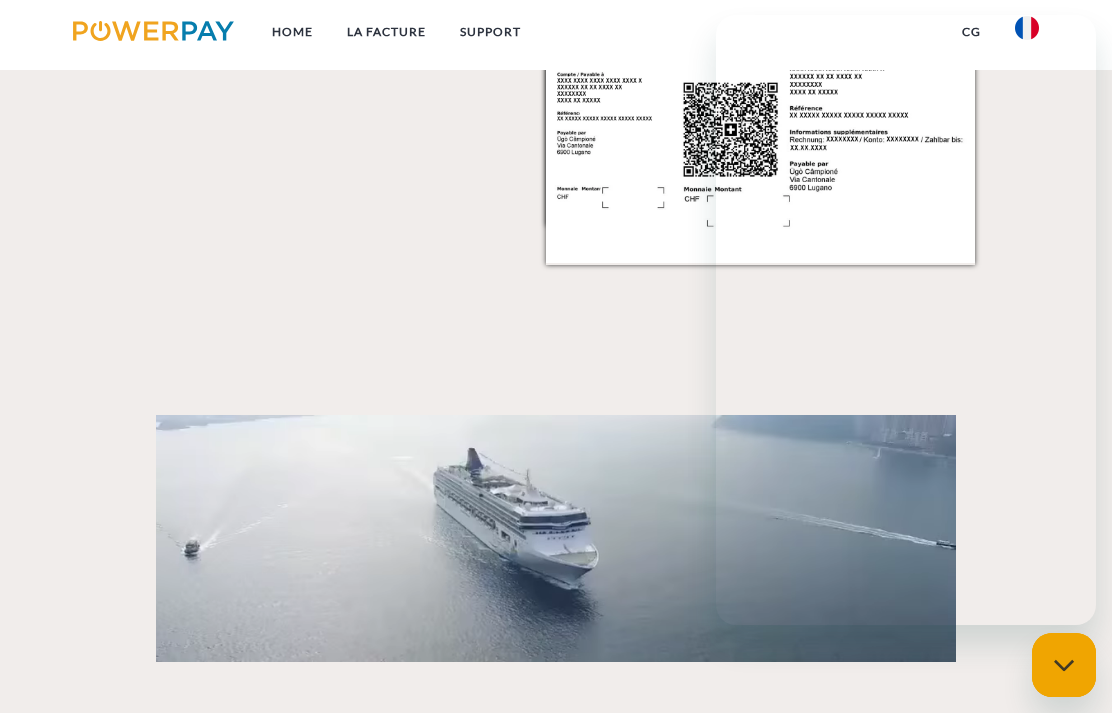 scroll, scrollTop: 2144, scrollLeft: 0, axis: vertical 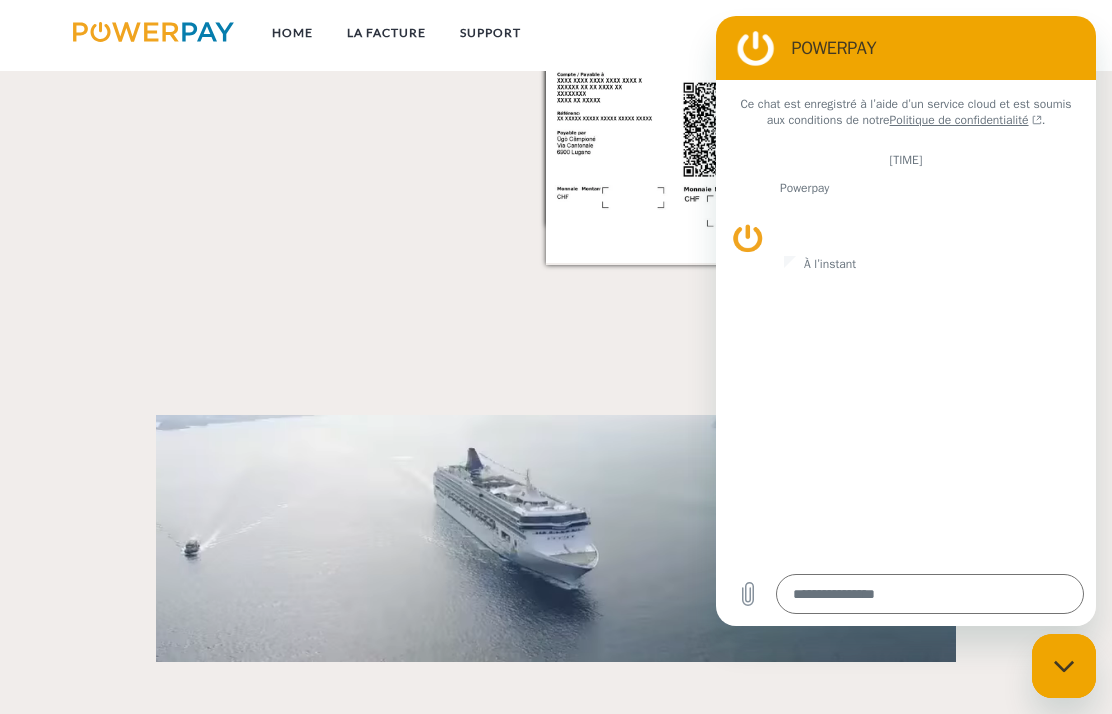 click at bounding box center [930, 594] 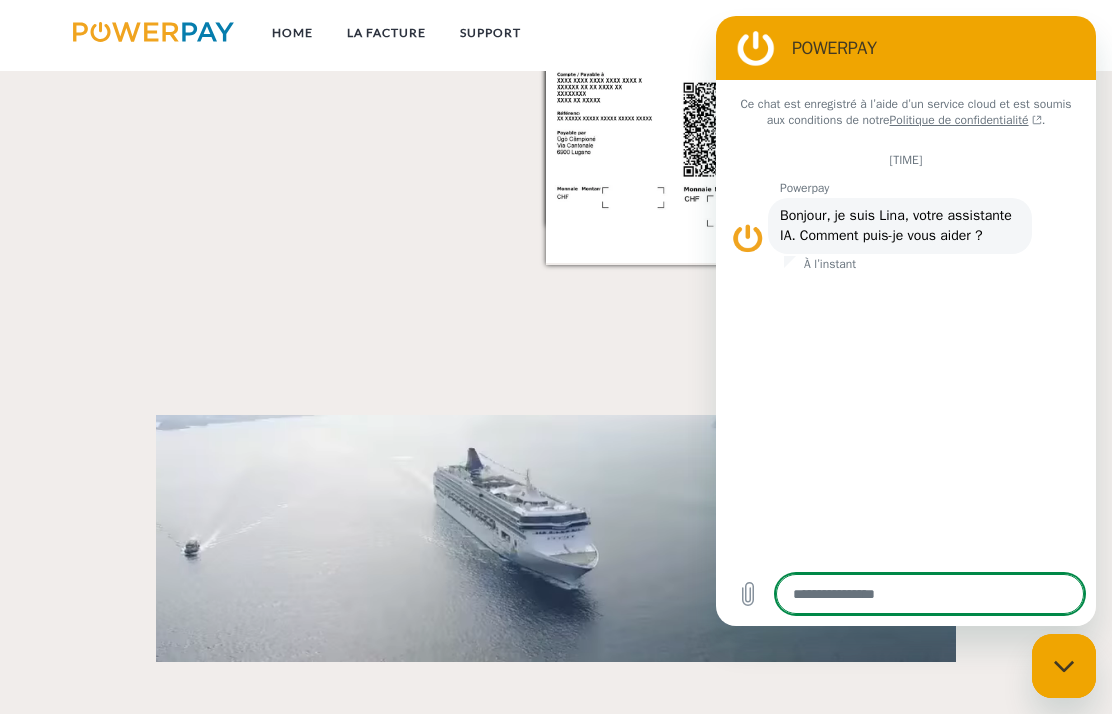 scroll, scrollTop: 2187, scrollLeft: 0, axis: vertical 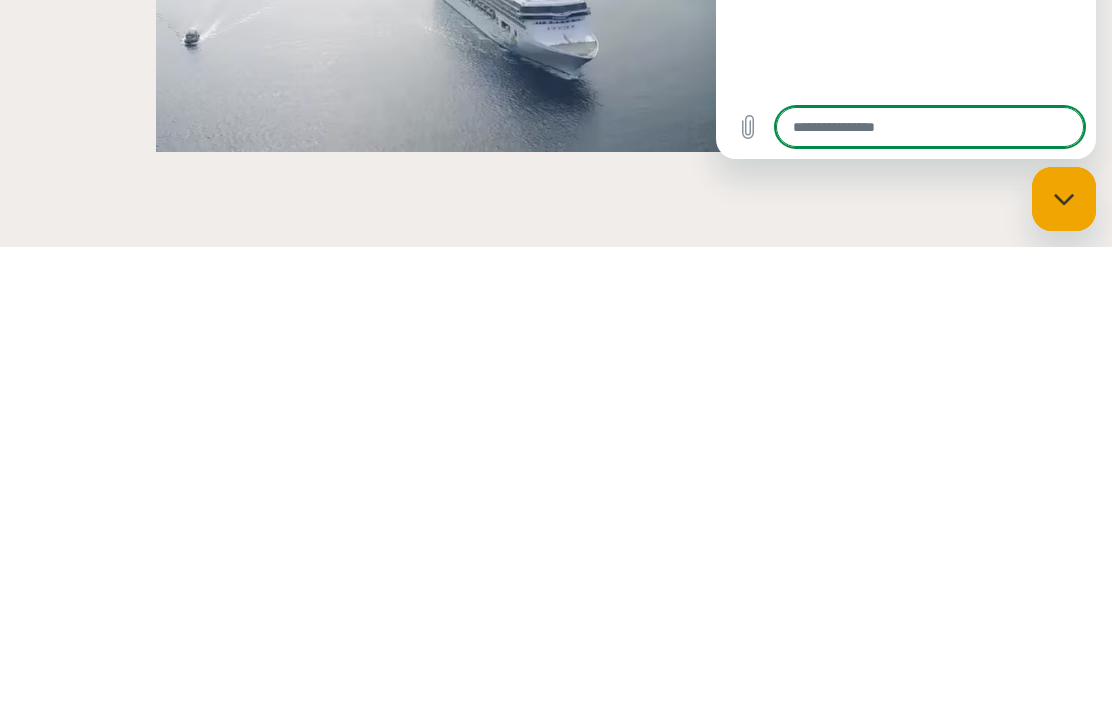 type on "*" 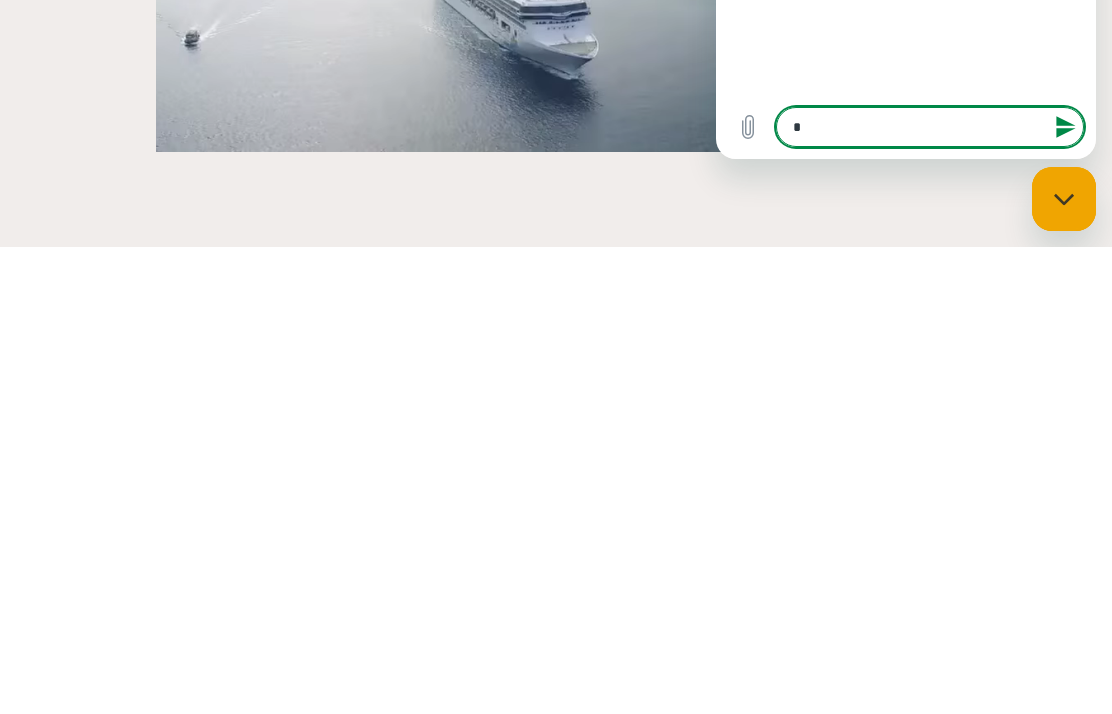 type on "**" 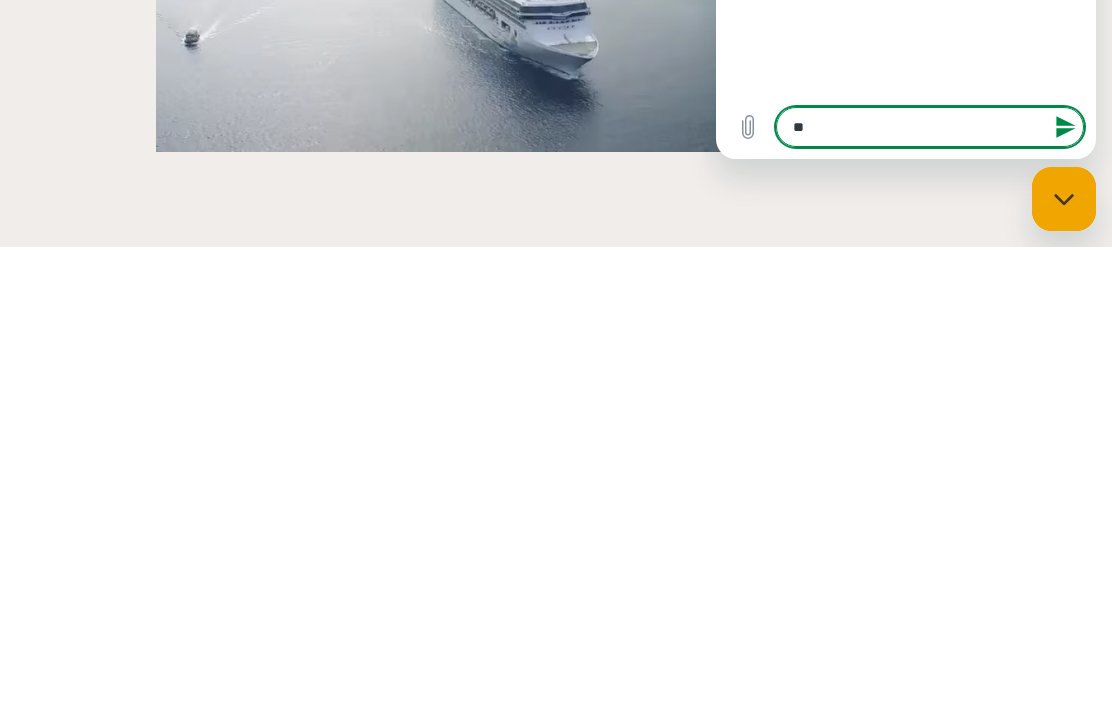 type on "*" 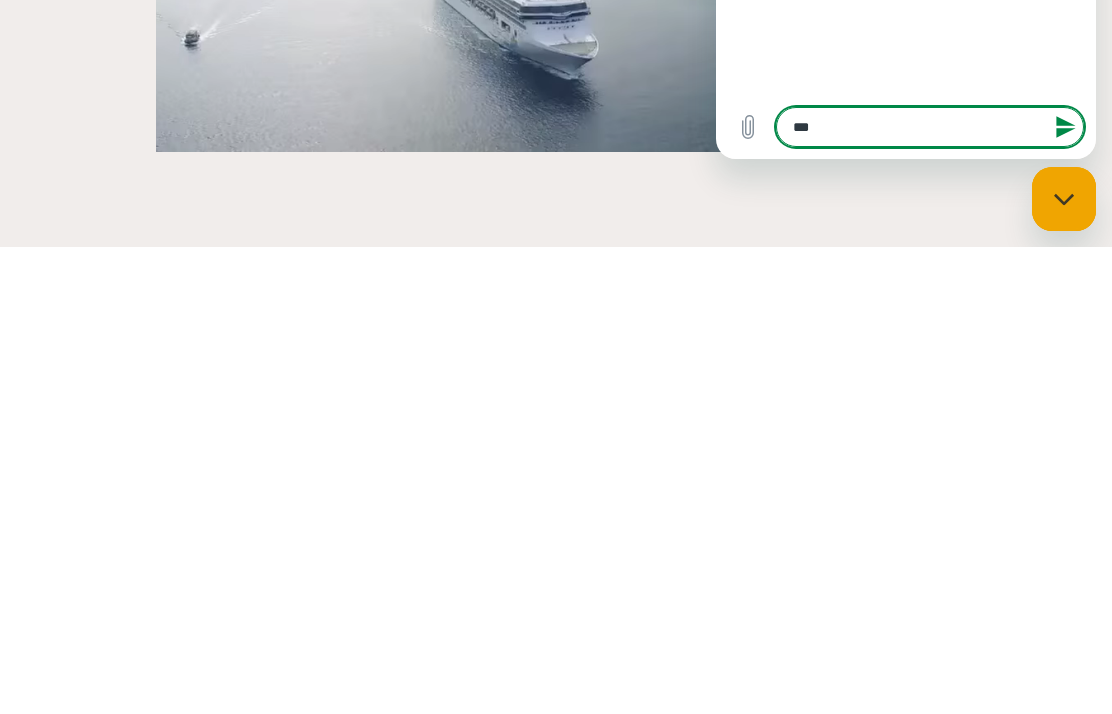 type on "*******" 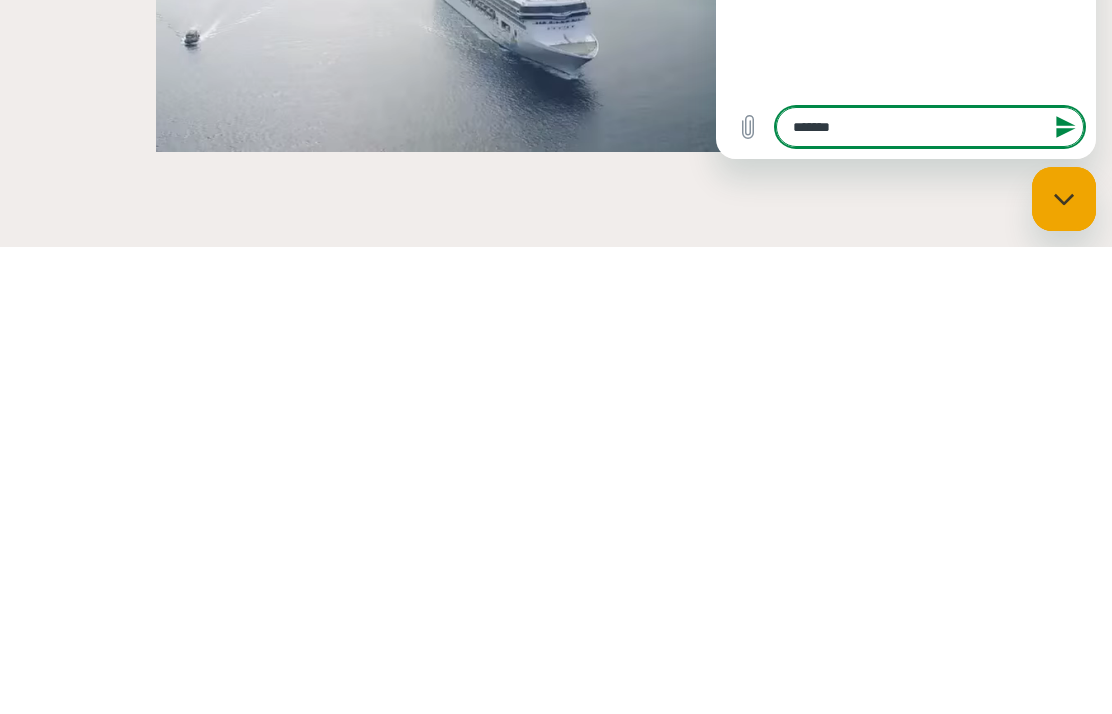 type on "*******" 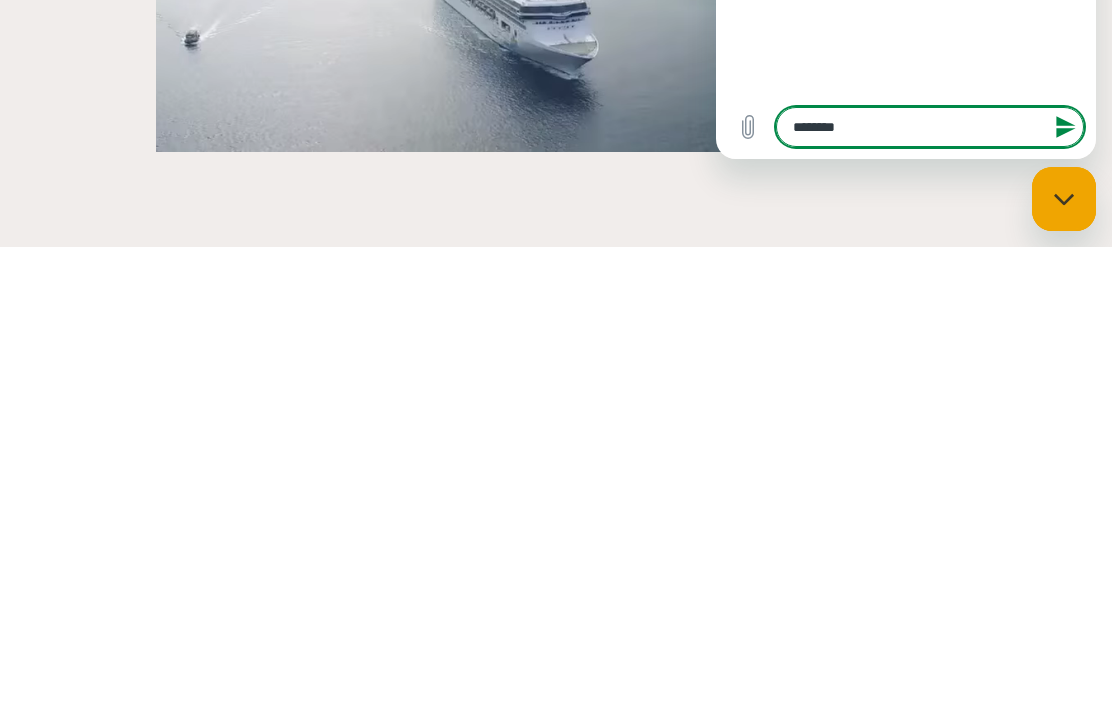 type on "*******" 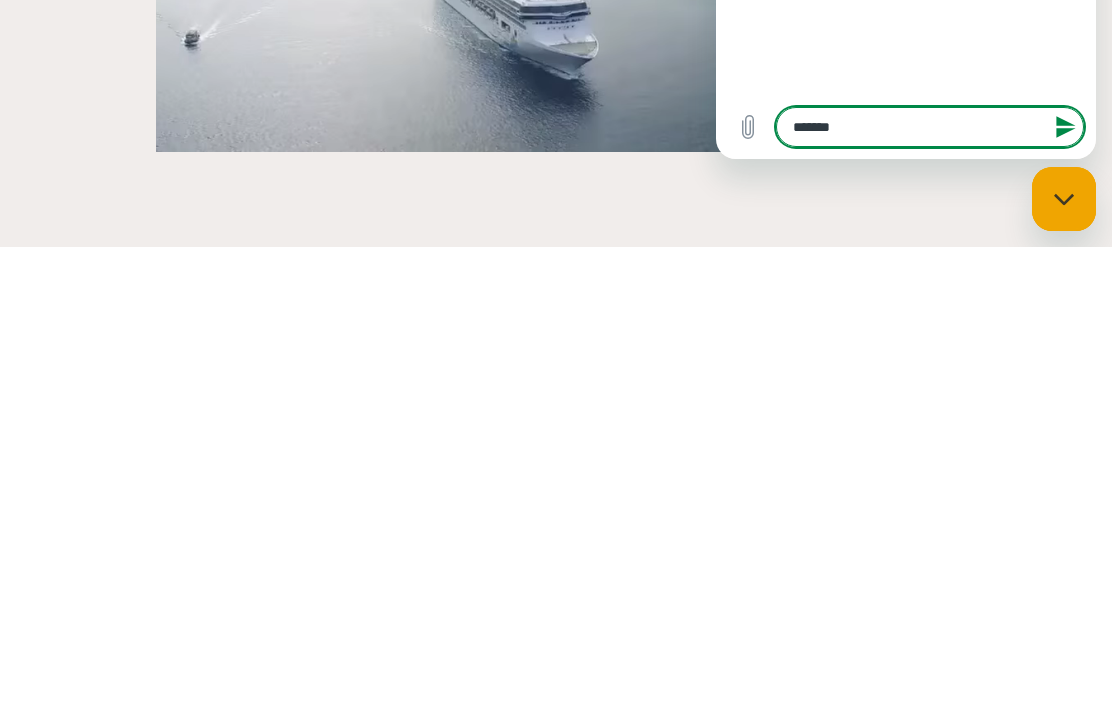 type on "********" 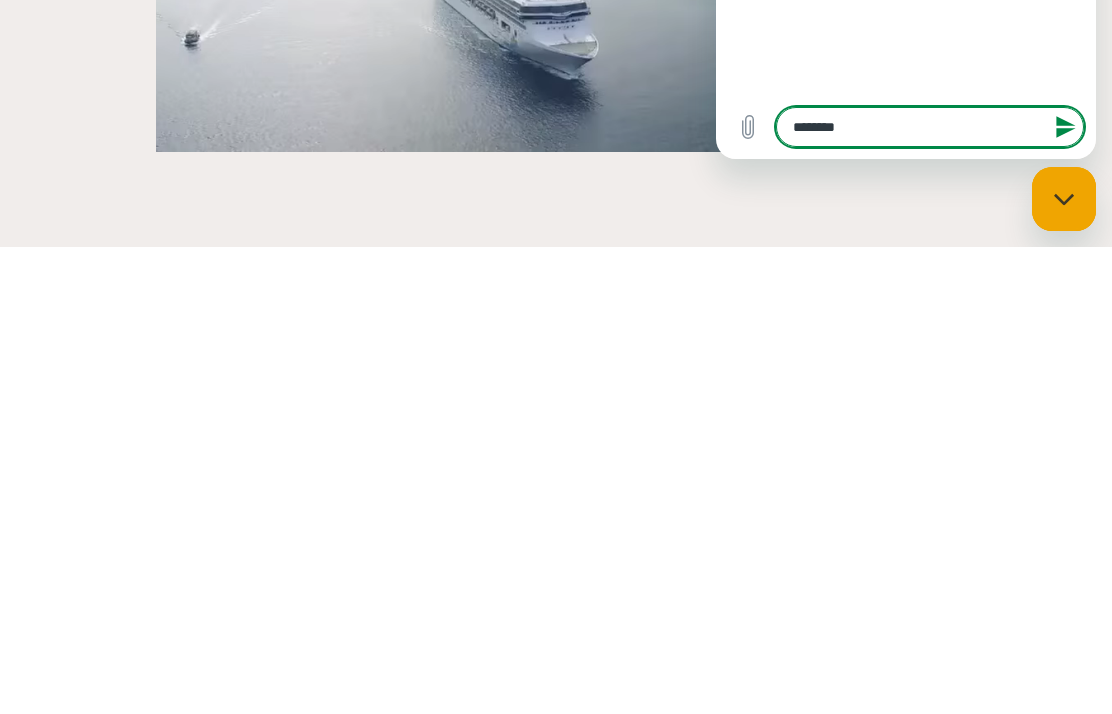type on "*" 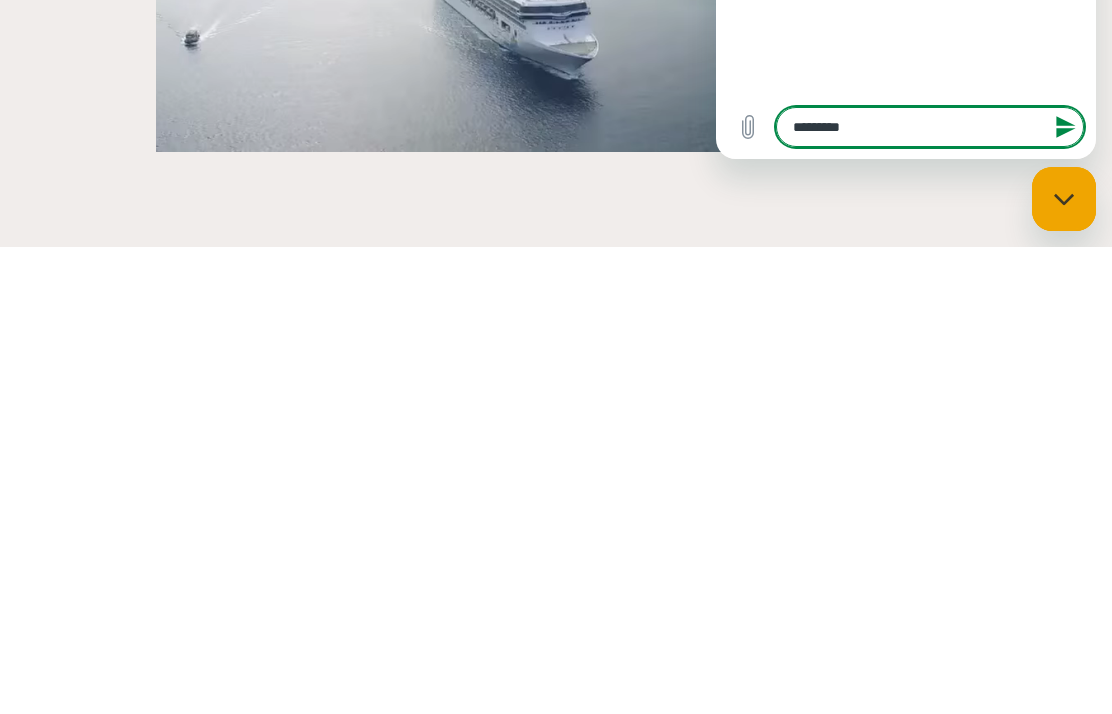 type on "*" 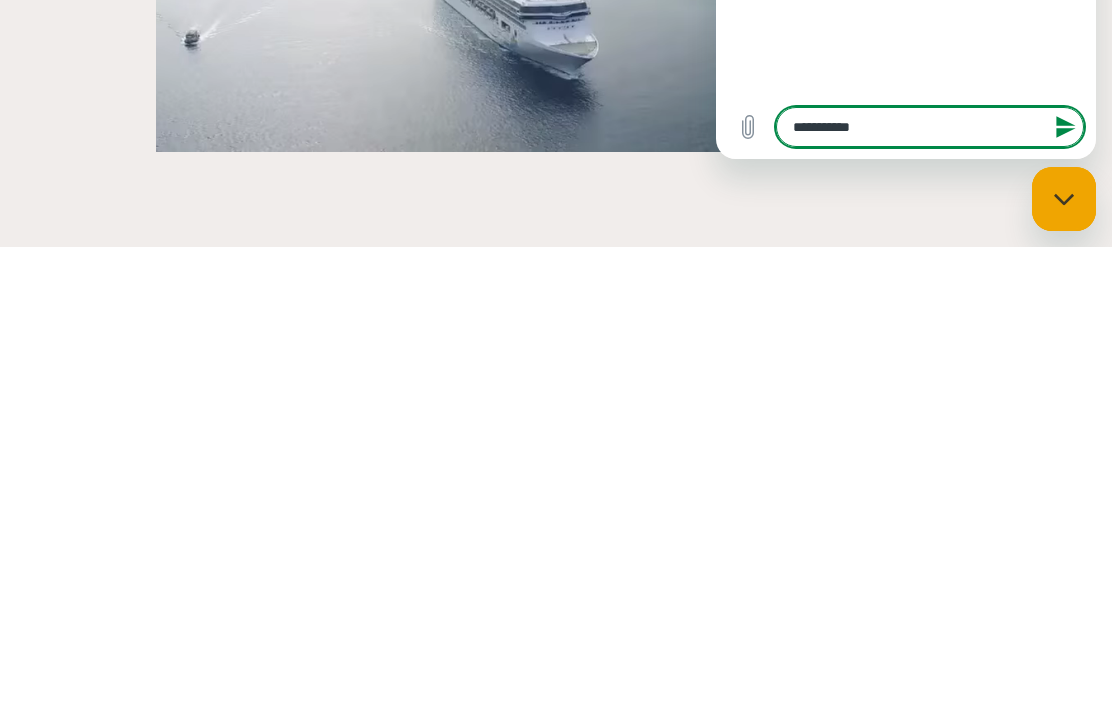 type on "**********" 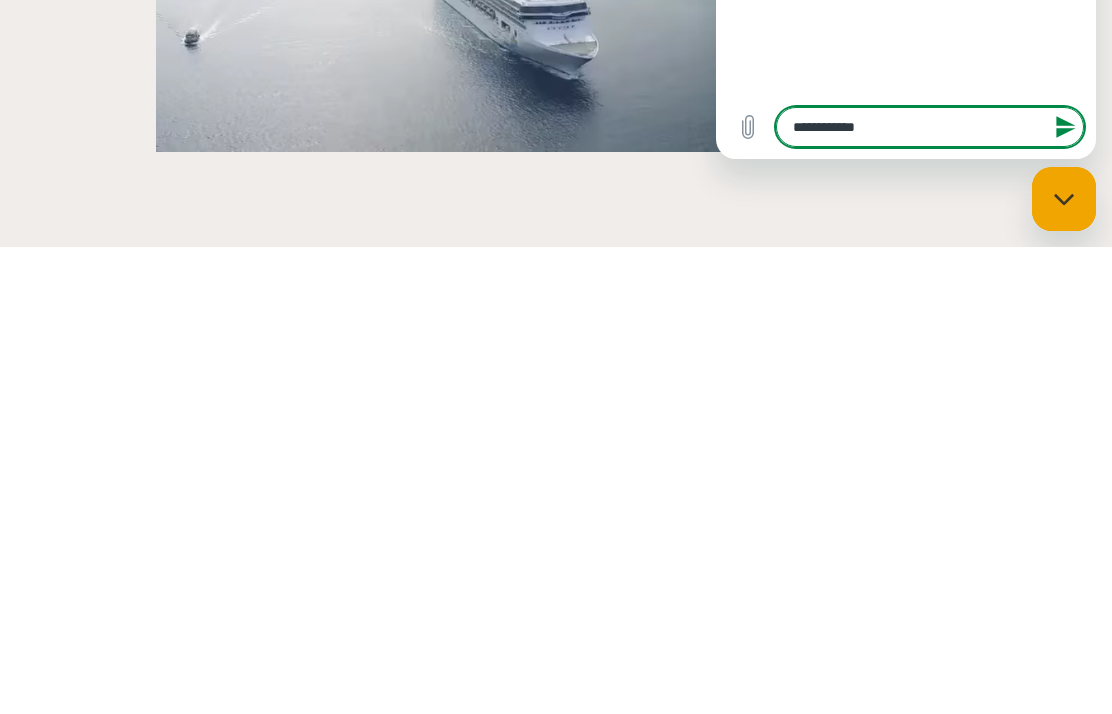 type on "*" 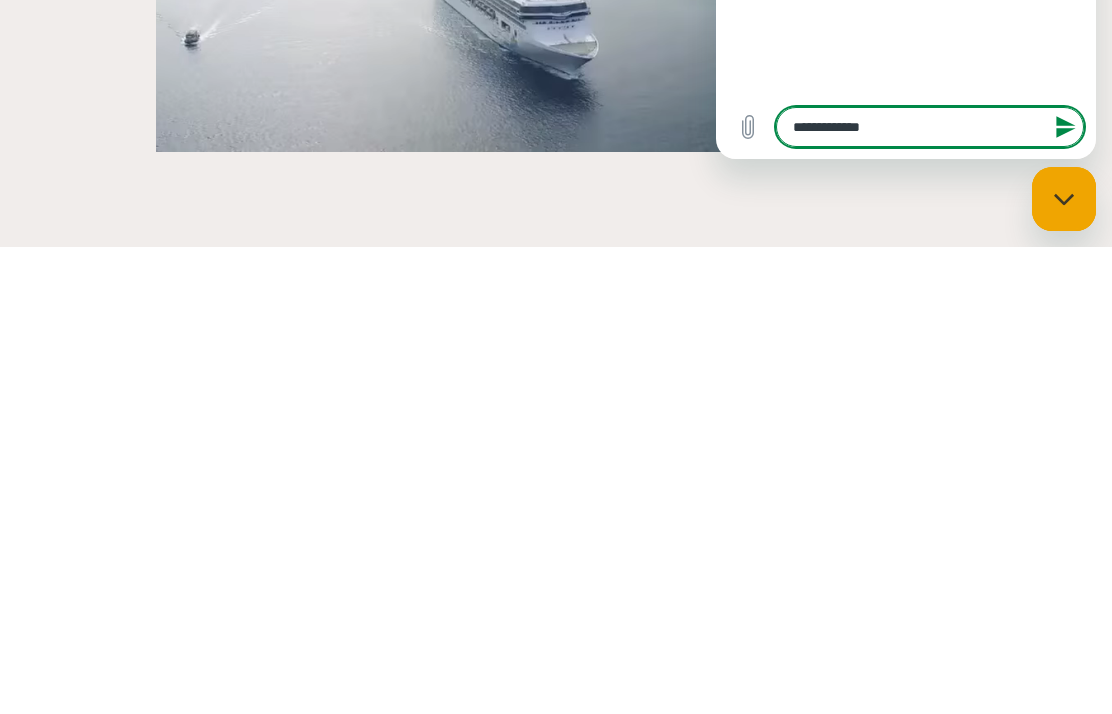 type on "**********" 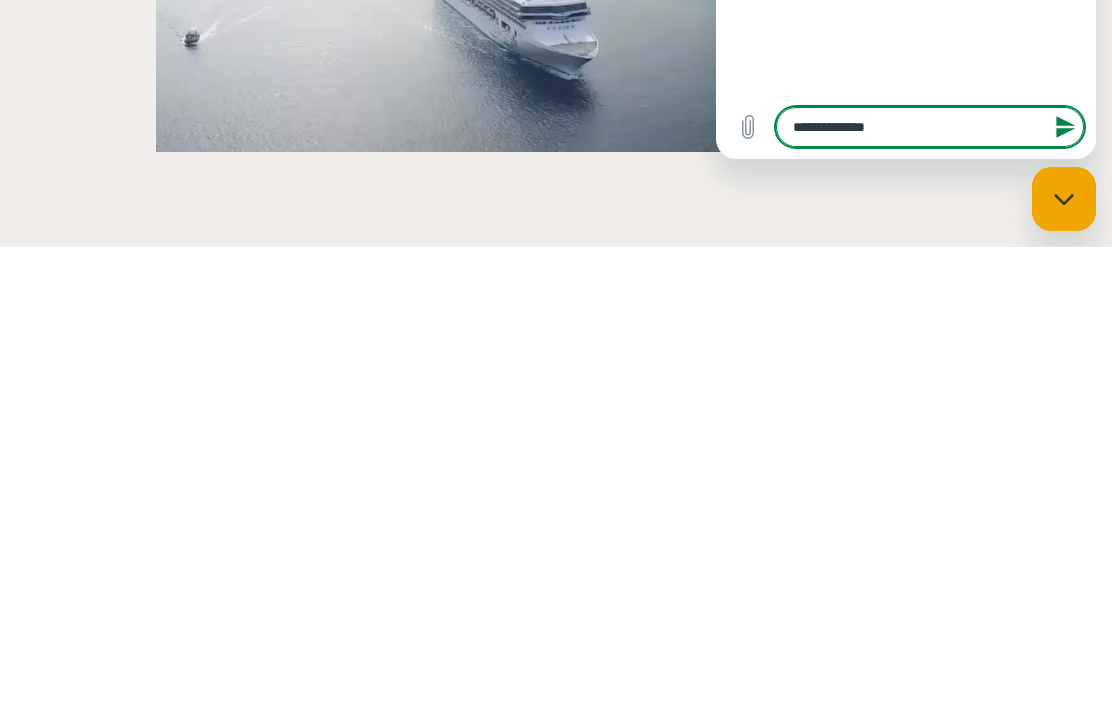 type on "*" 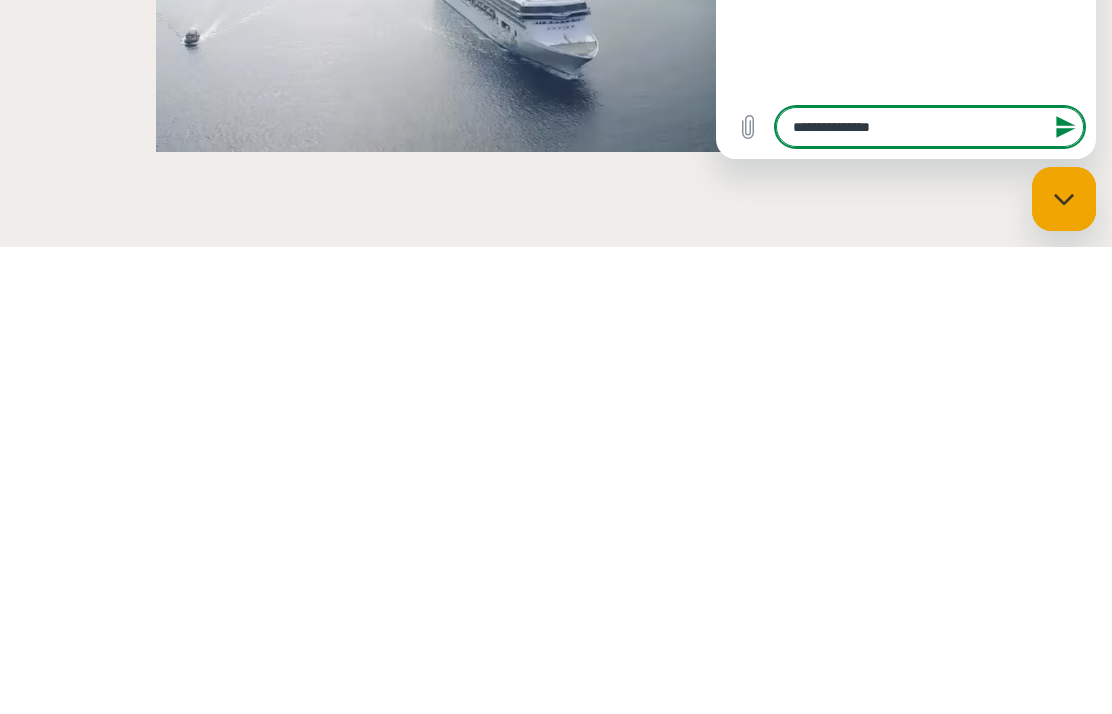 type on "*" 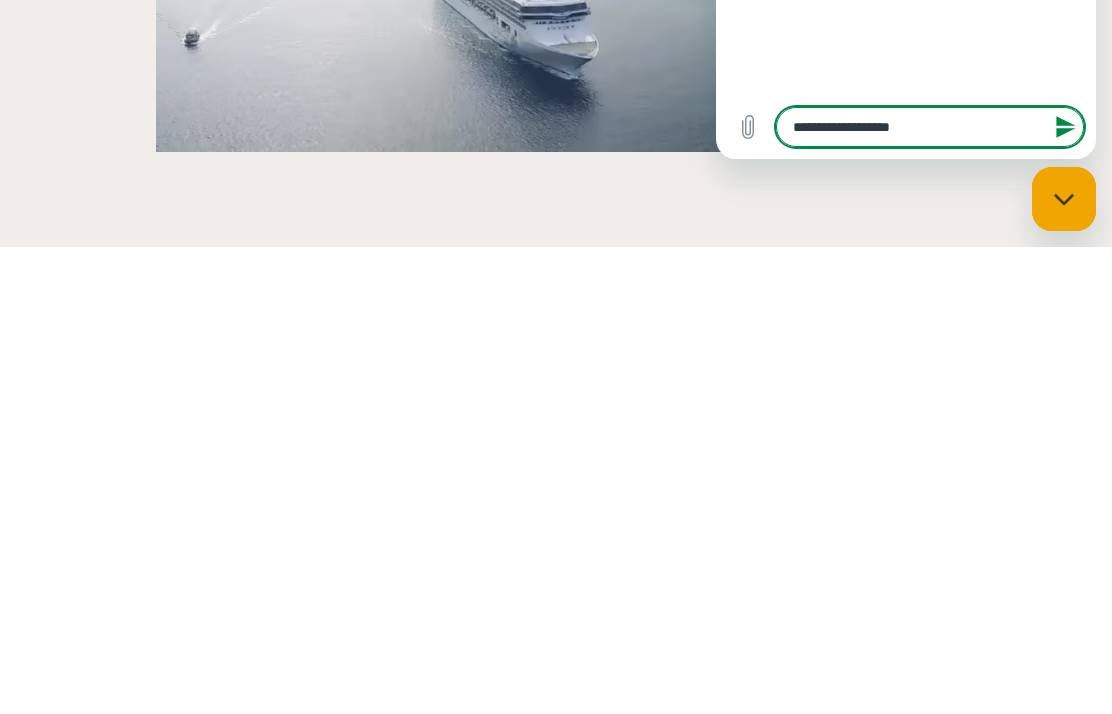 type on "**********" 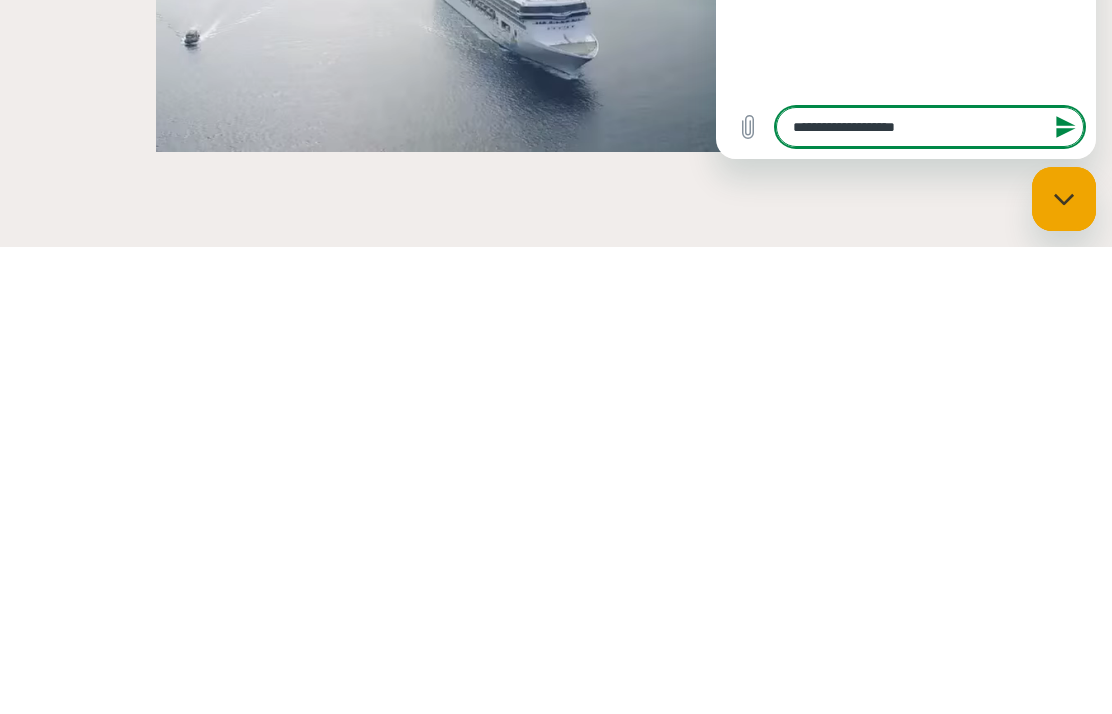 type on "**********" 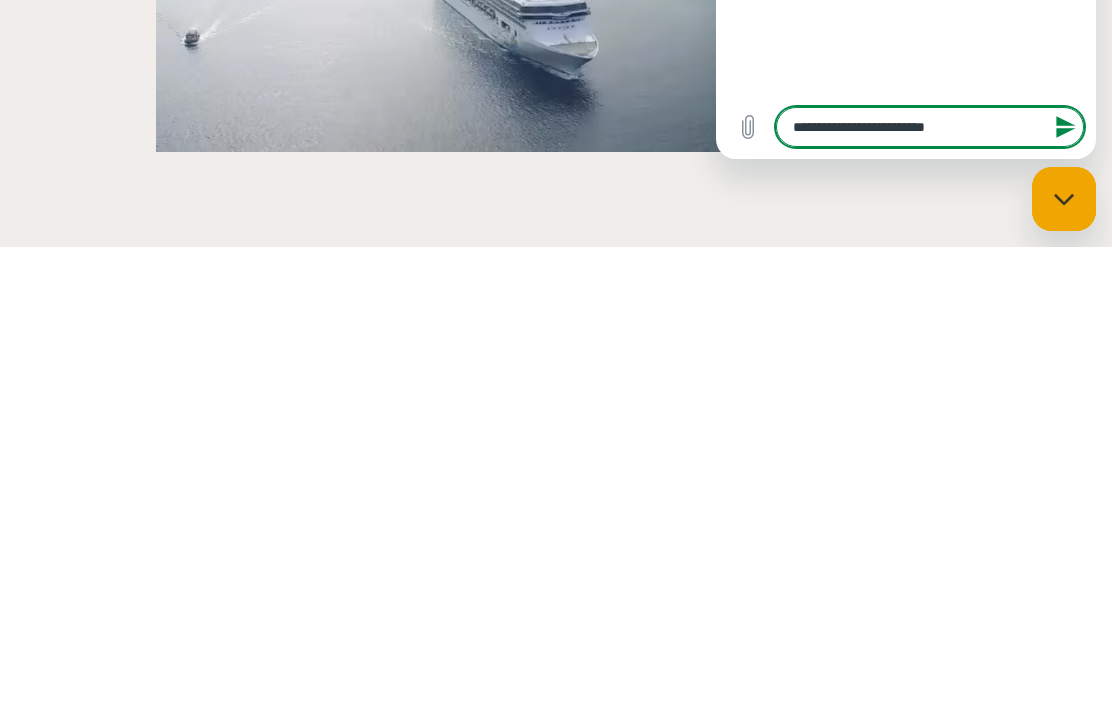 type on "**********" 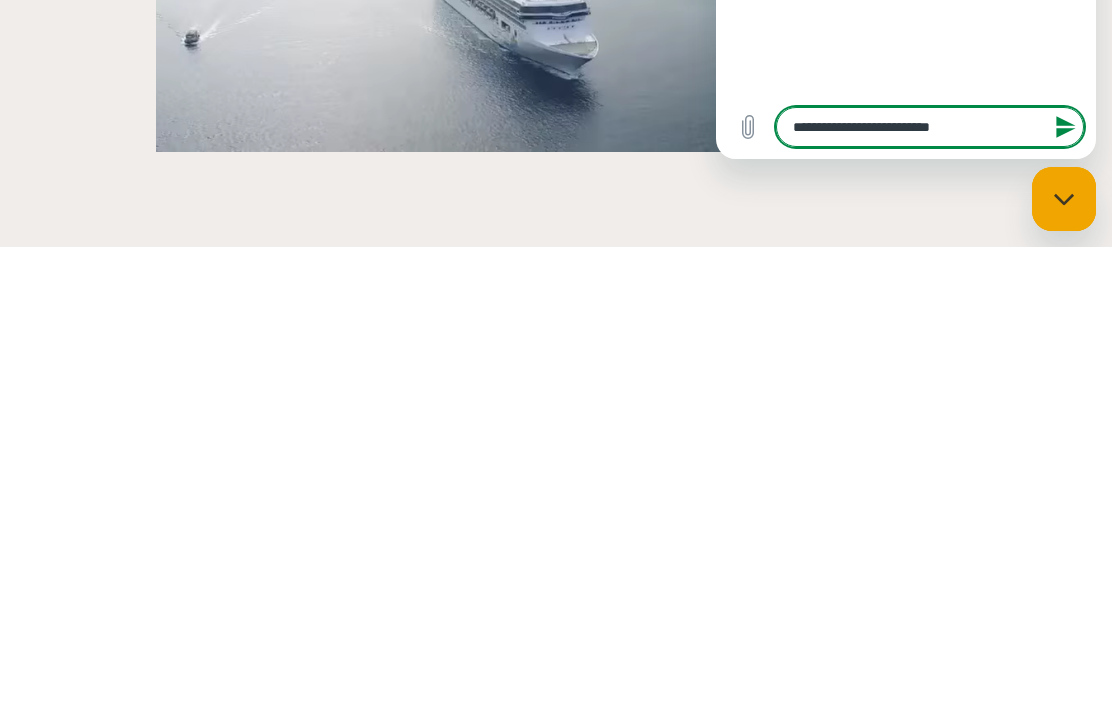 type on "**********" 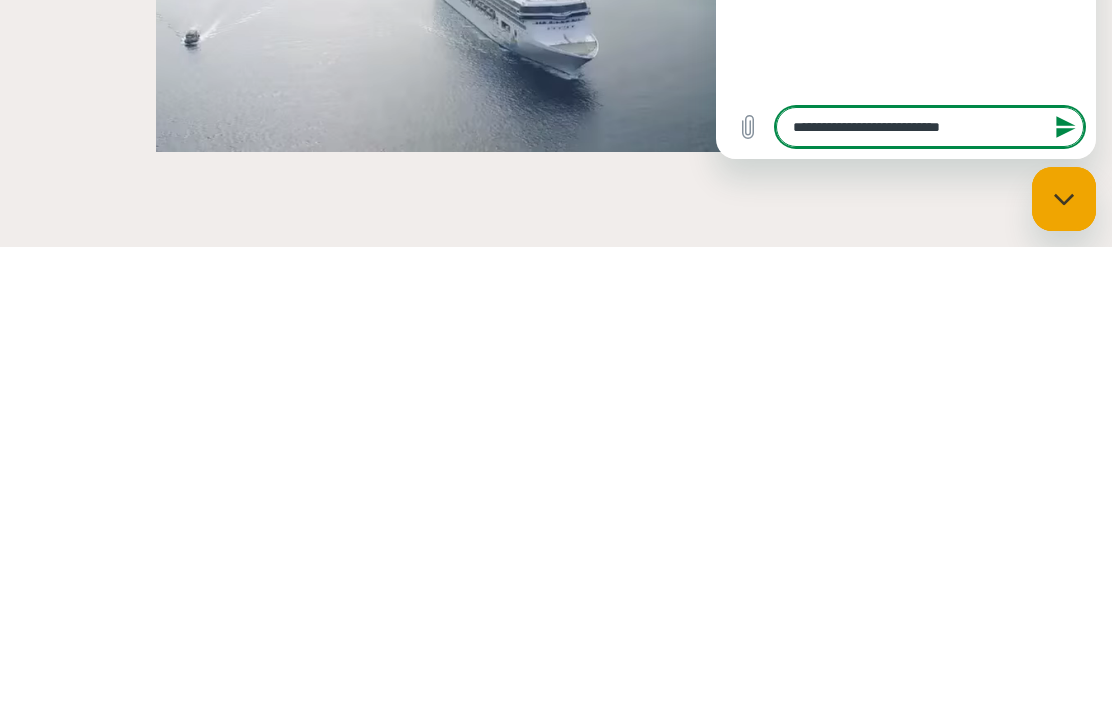 type on "*" 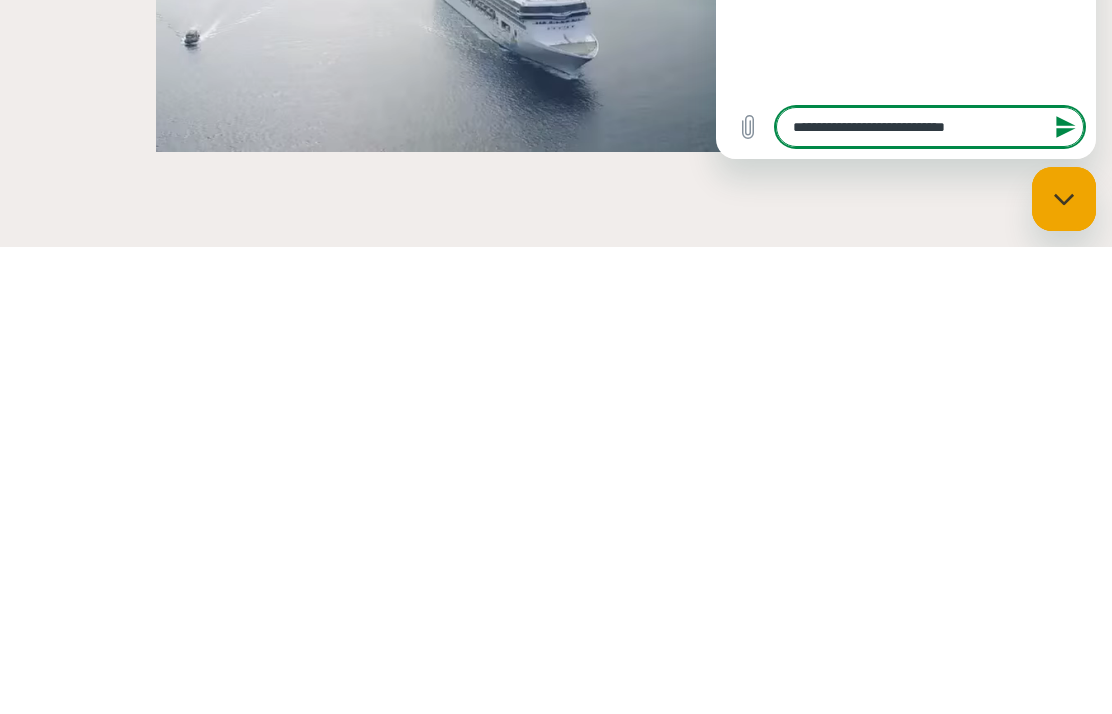 type on "**********" 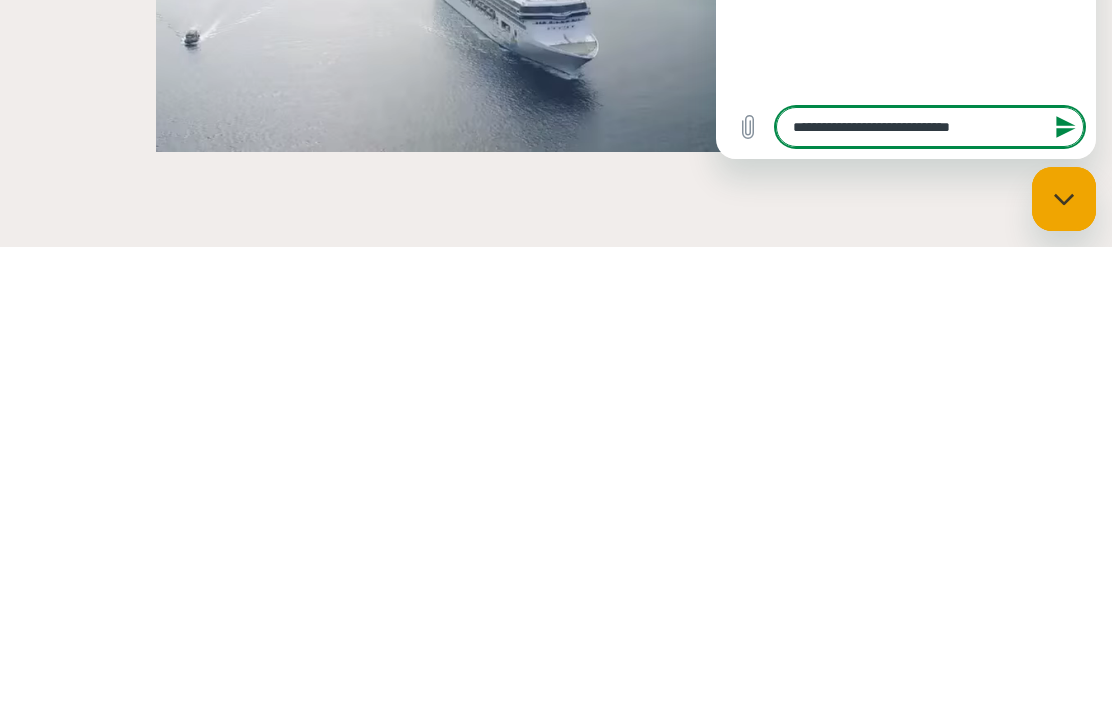 type on "*" 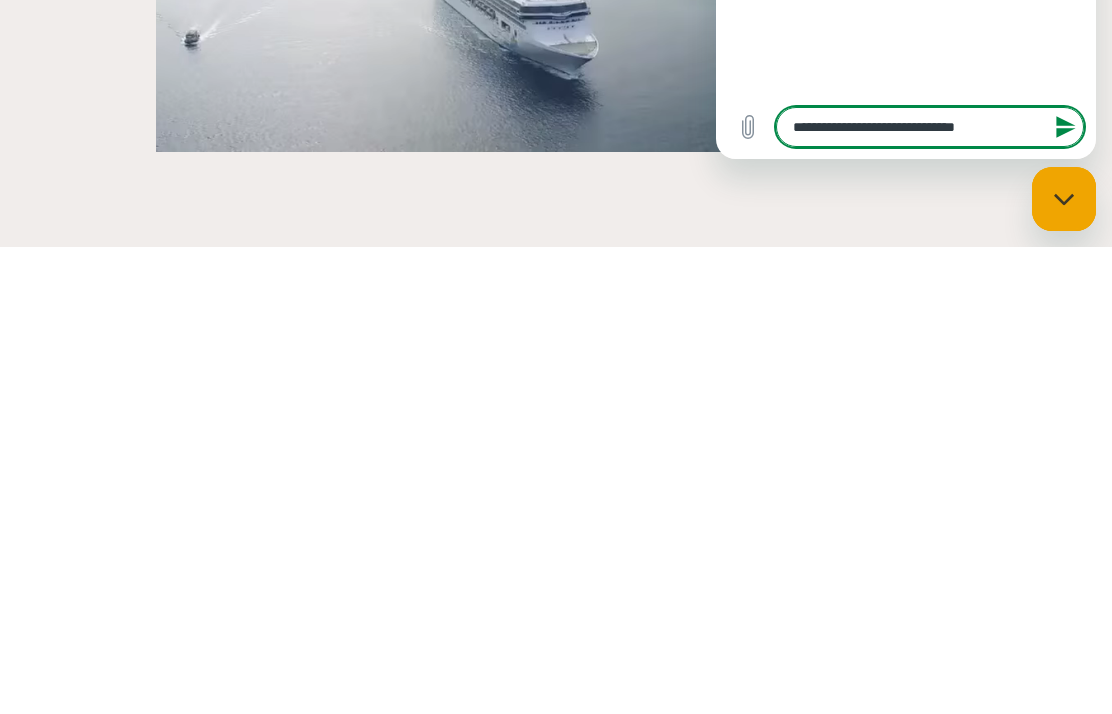 type on "*" 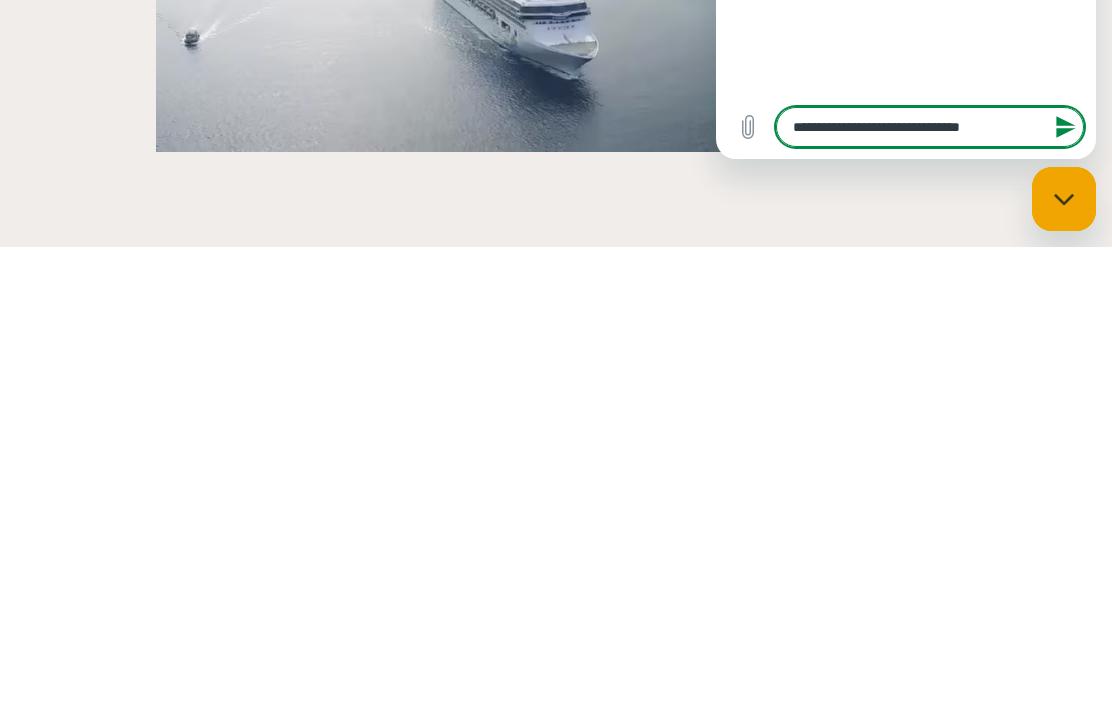 type on "*" 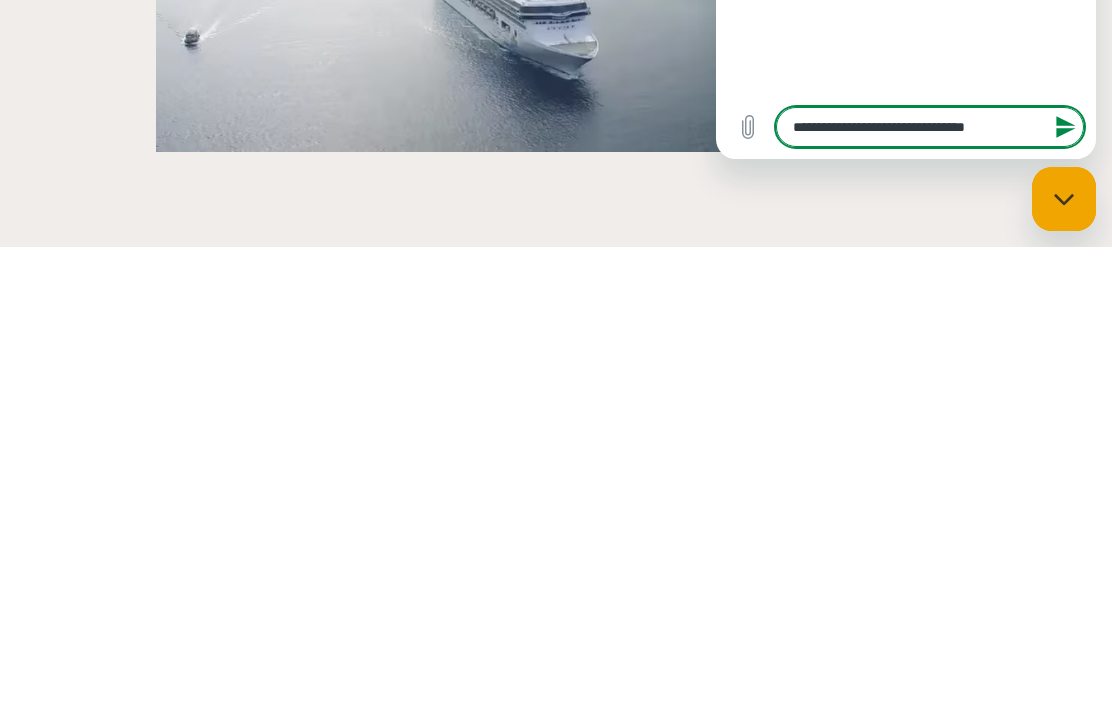 type on "*" 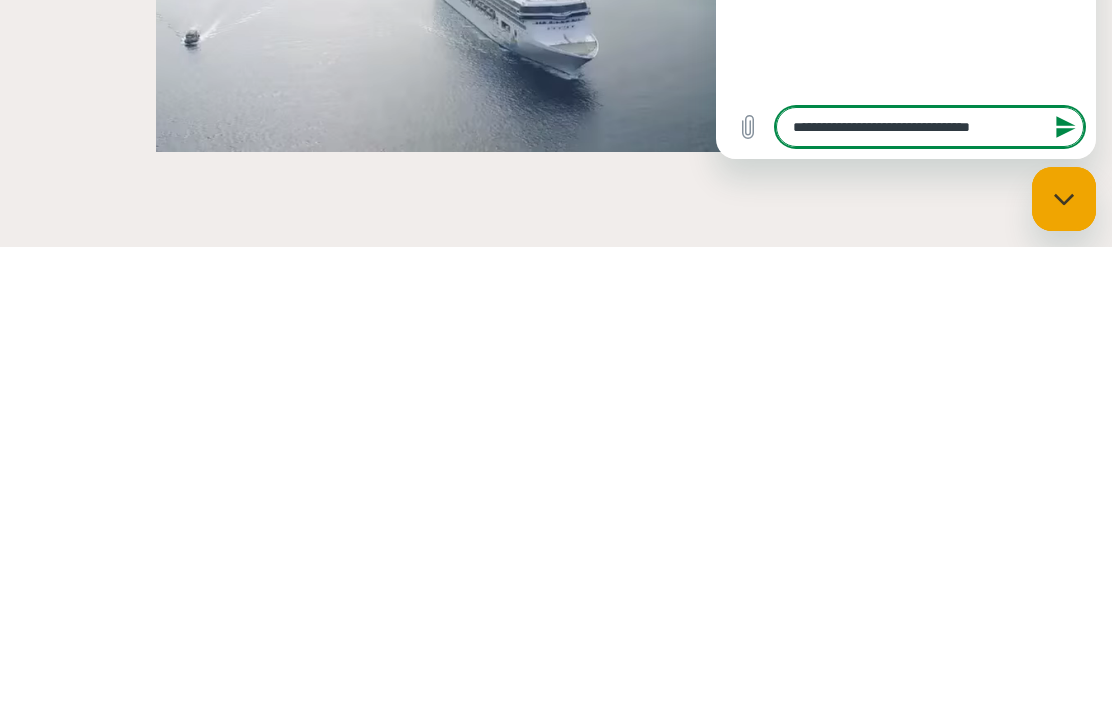 type on "**********" 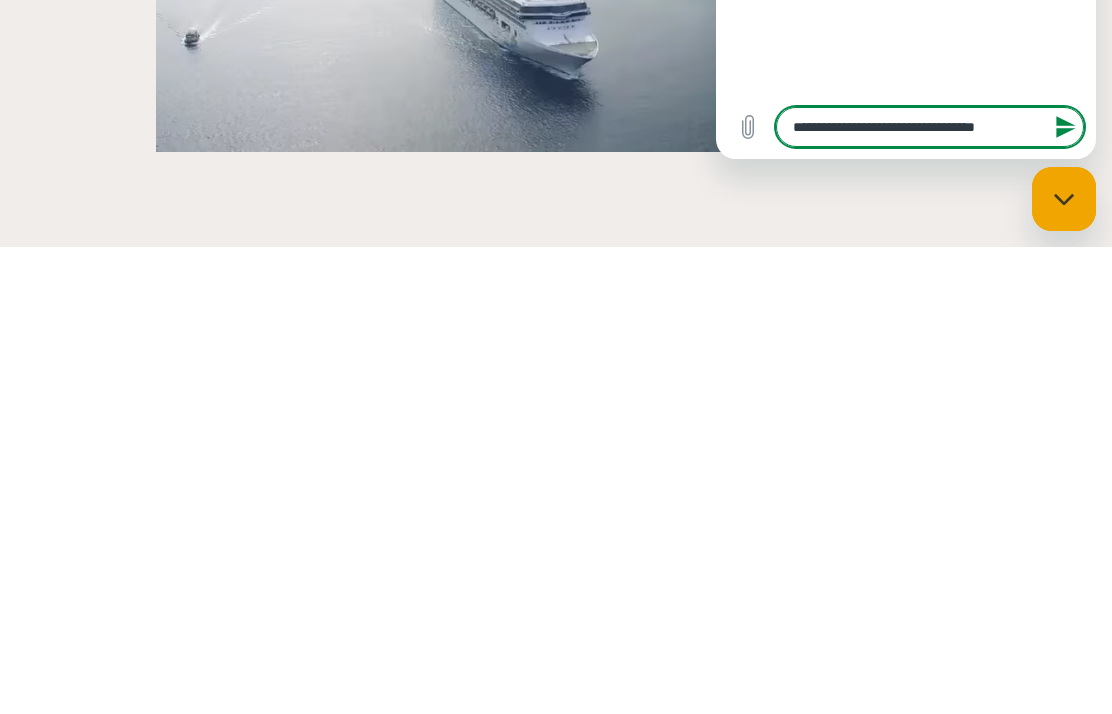 type on "*" 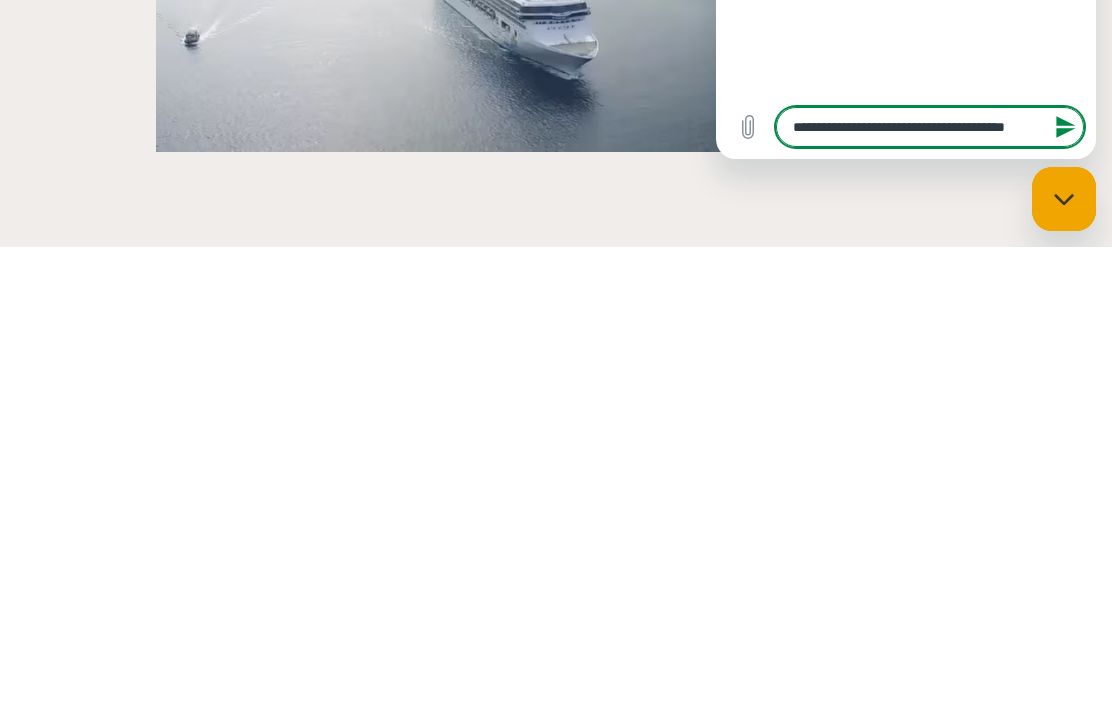 type on "**********" 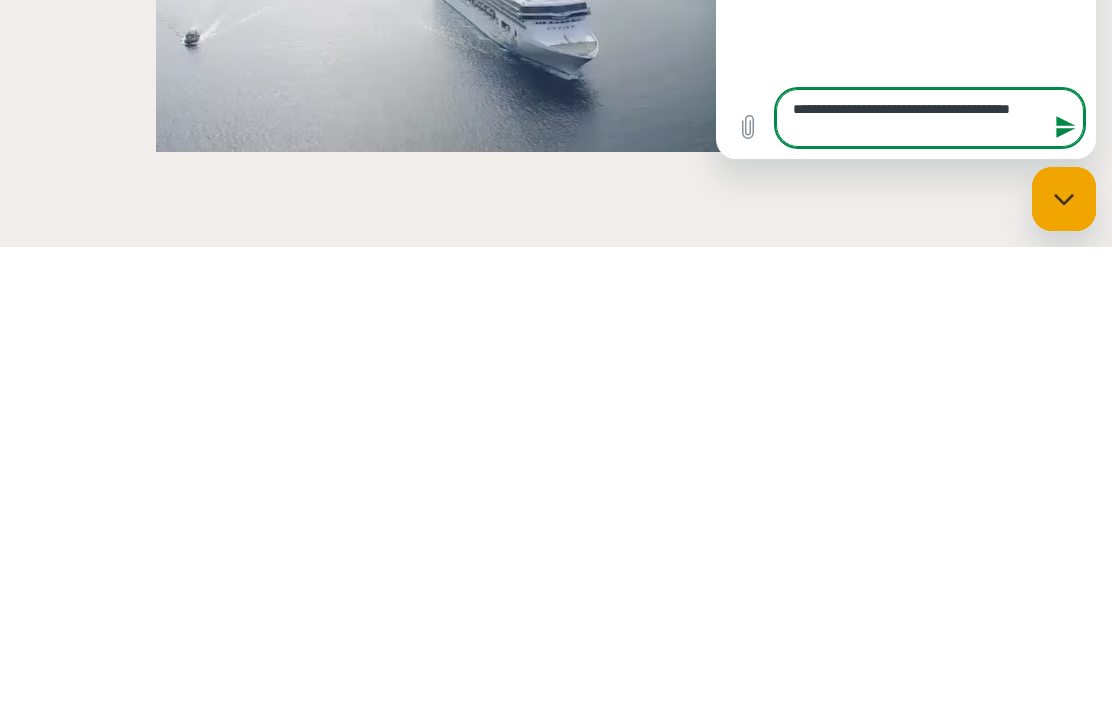 type on "**********" 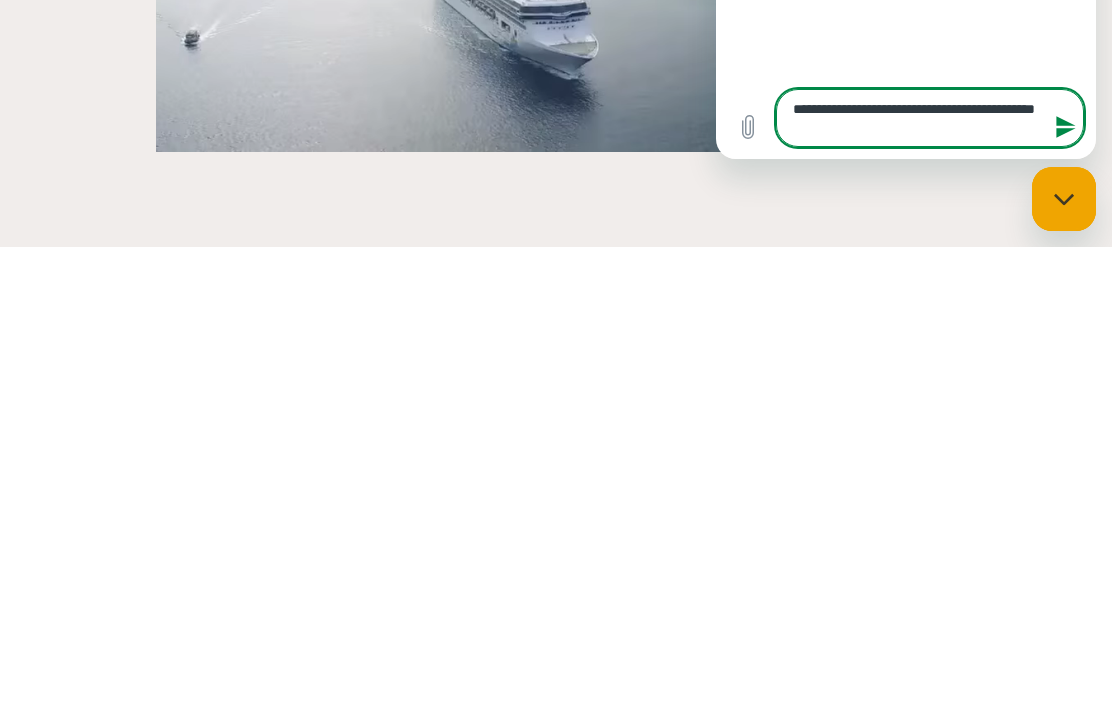 type on "**********" 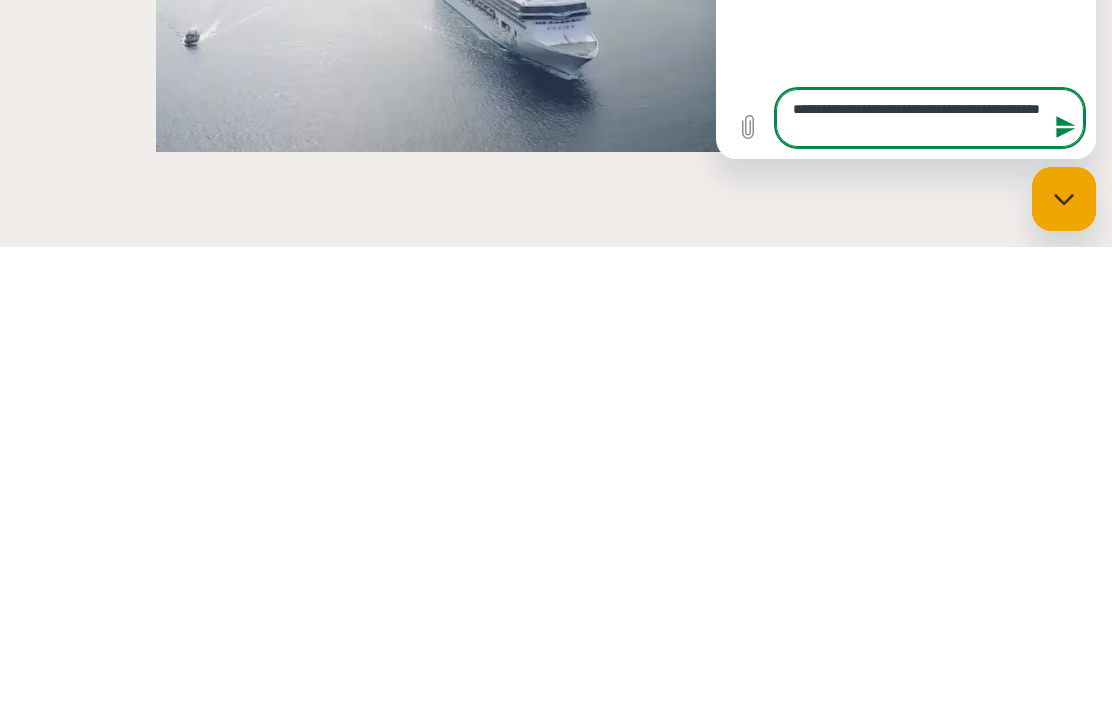 type on "**********" 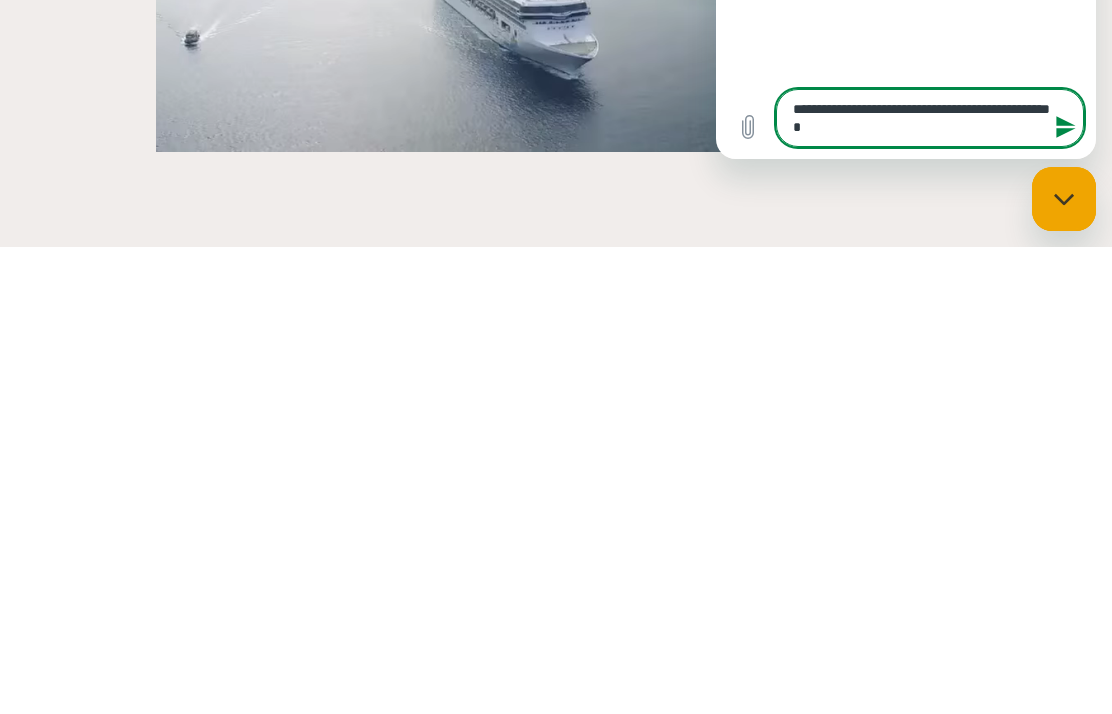 type on "**********" 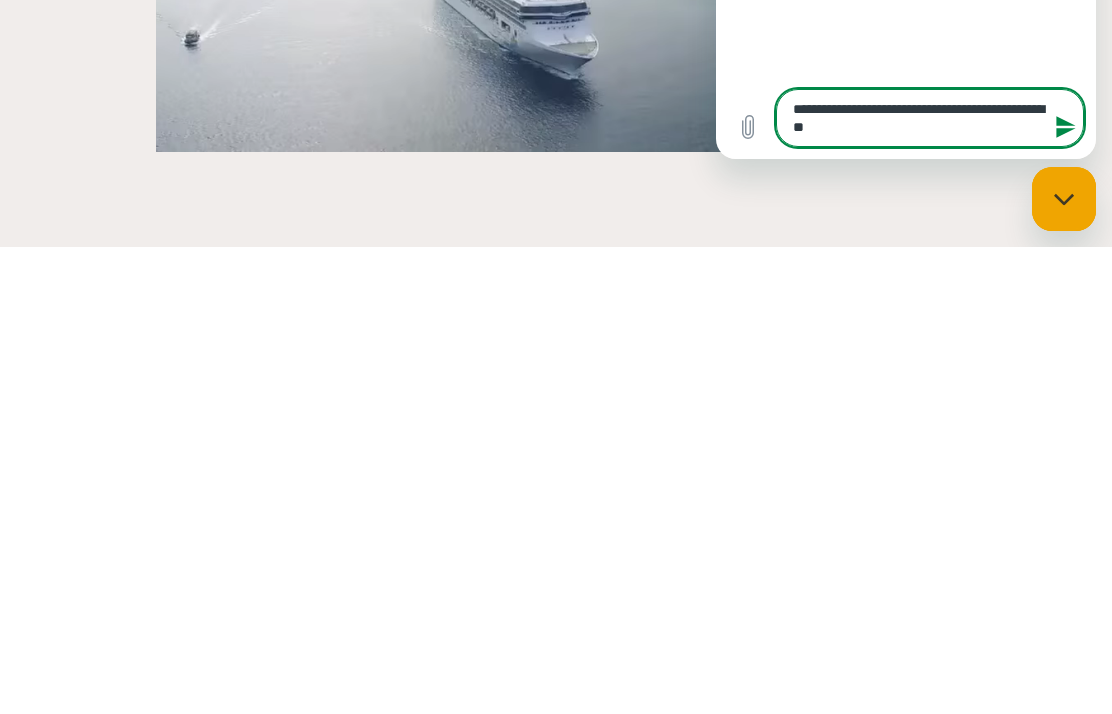 type on "**********" 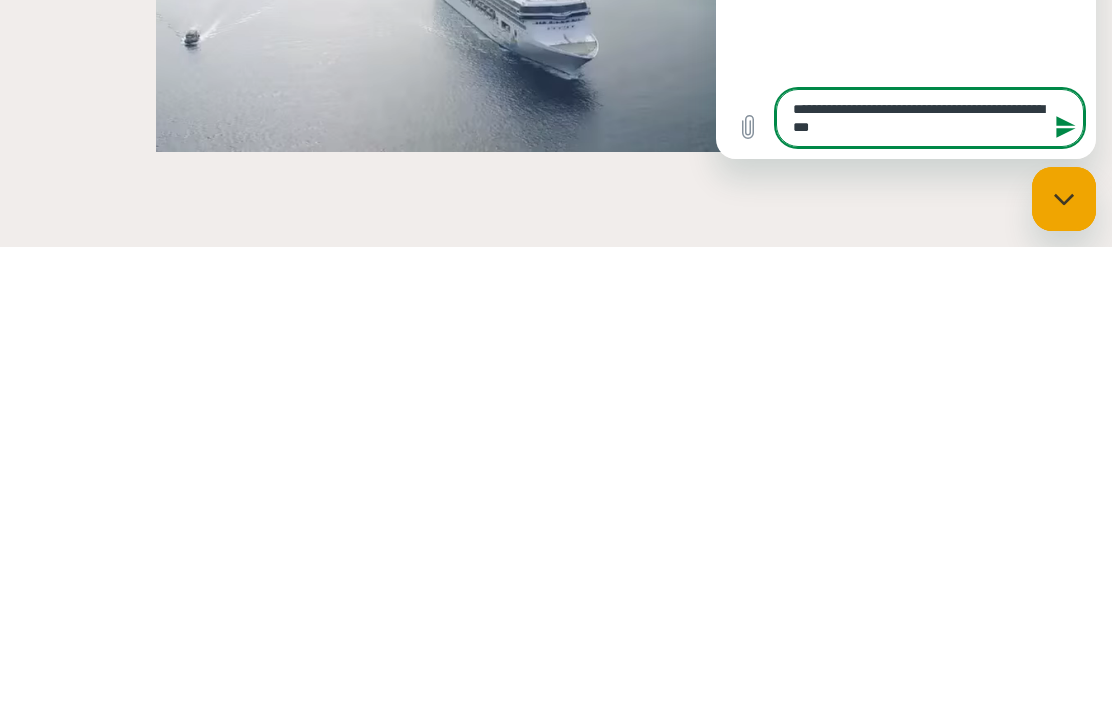 type on "*" 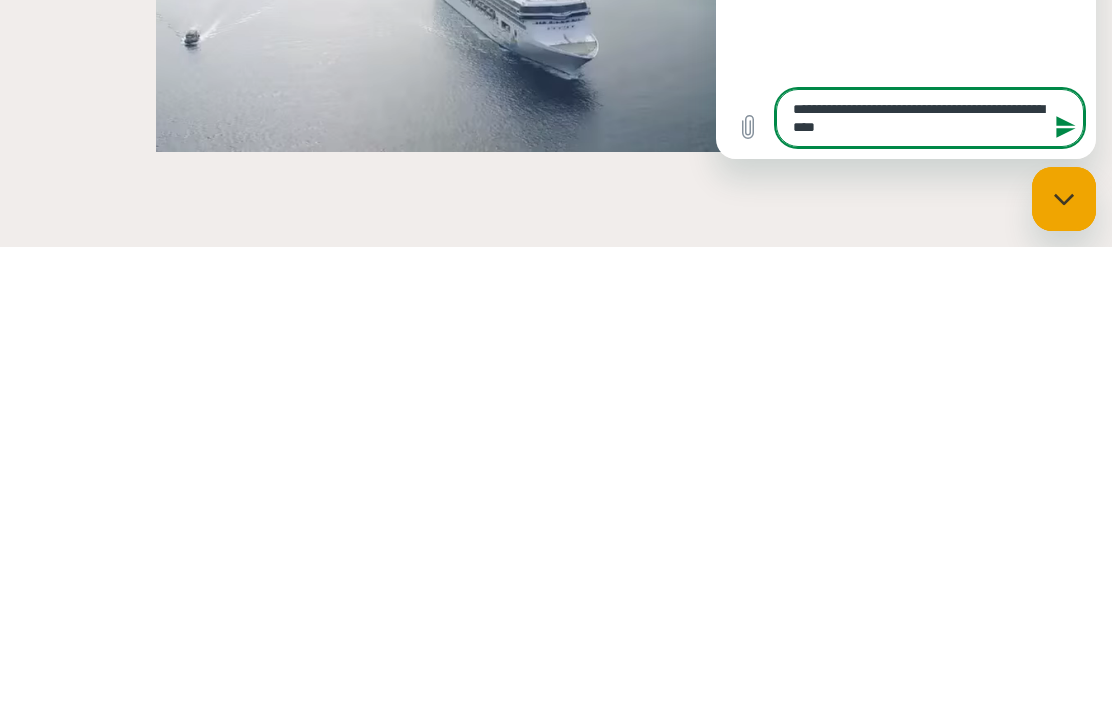 type on "**********" 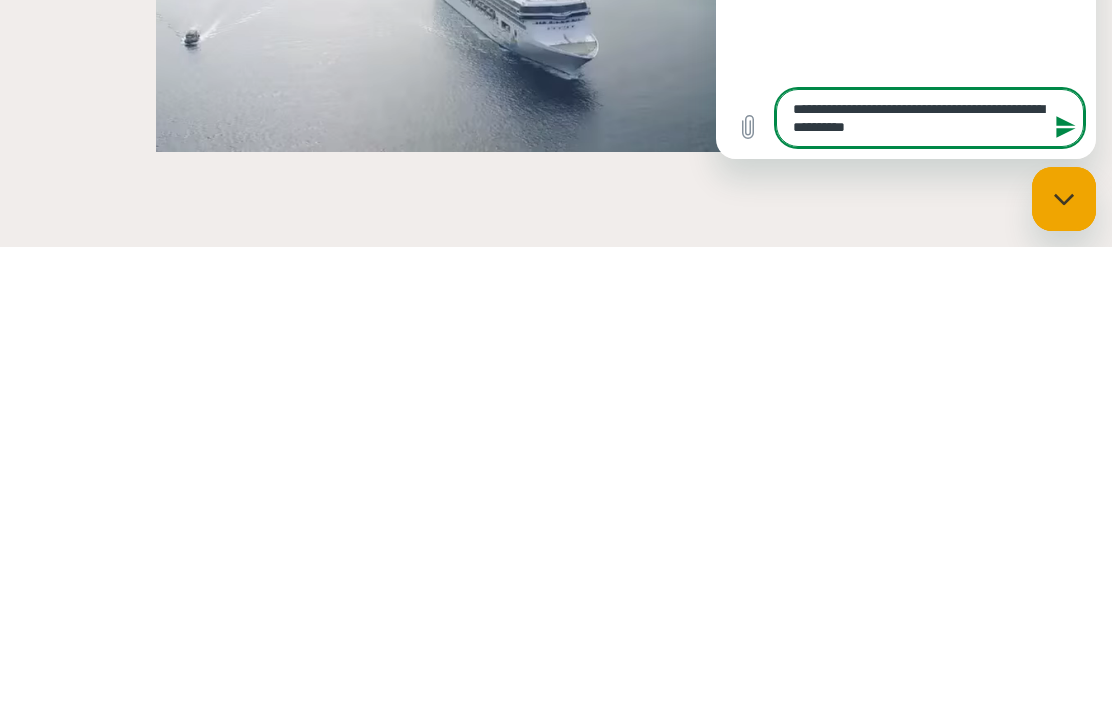 type on "**********" 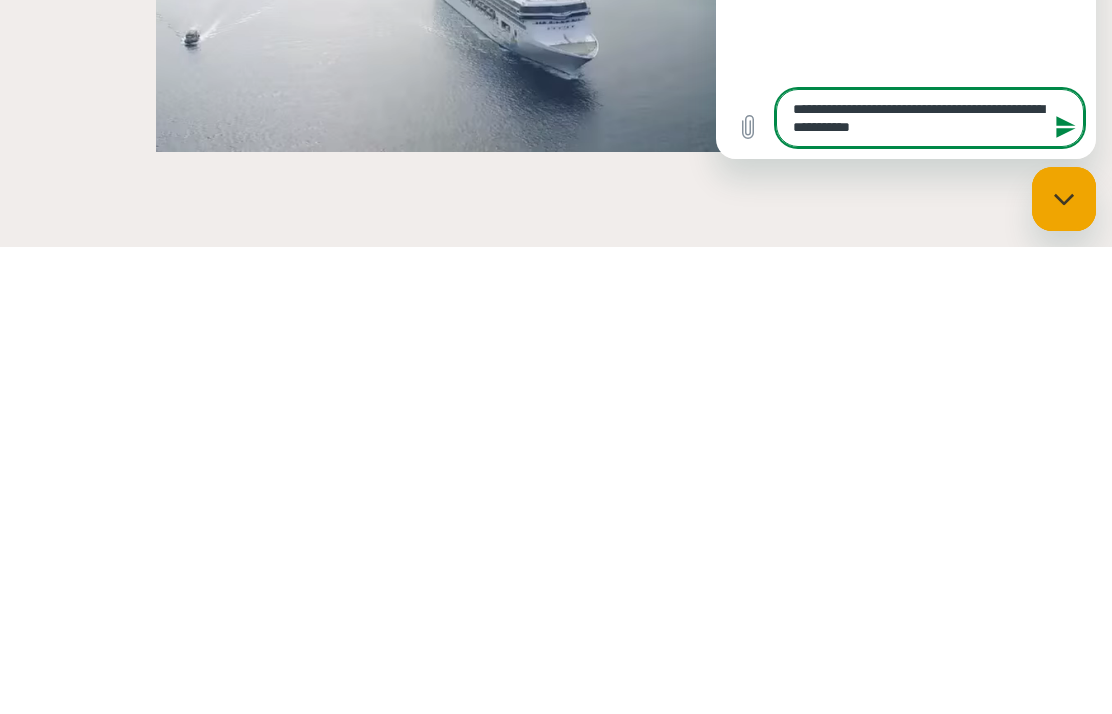 type on "**********" 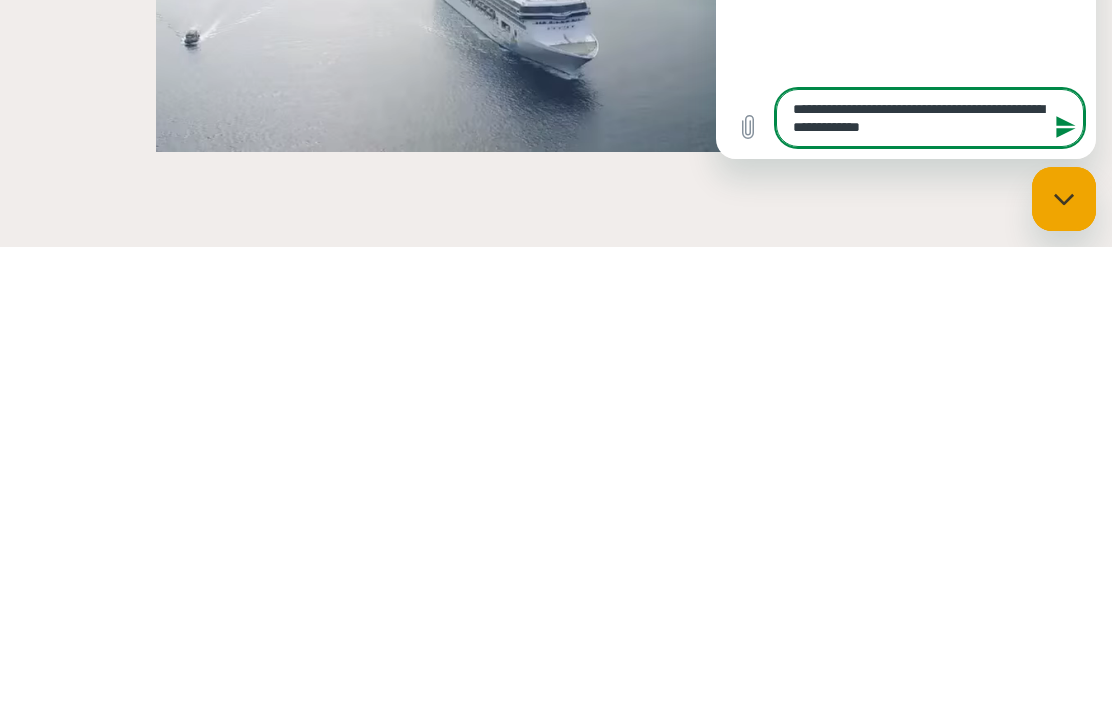 type on "**********" 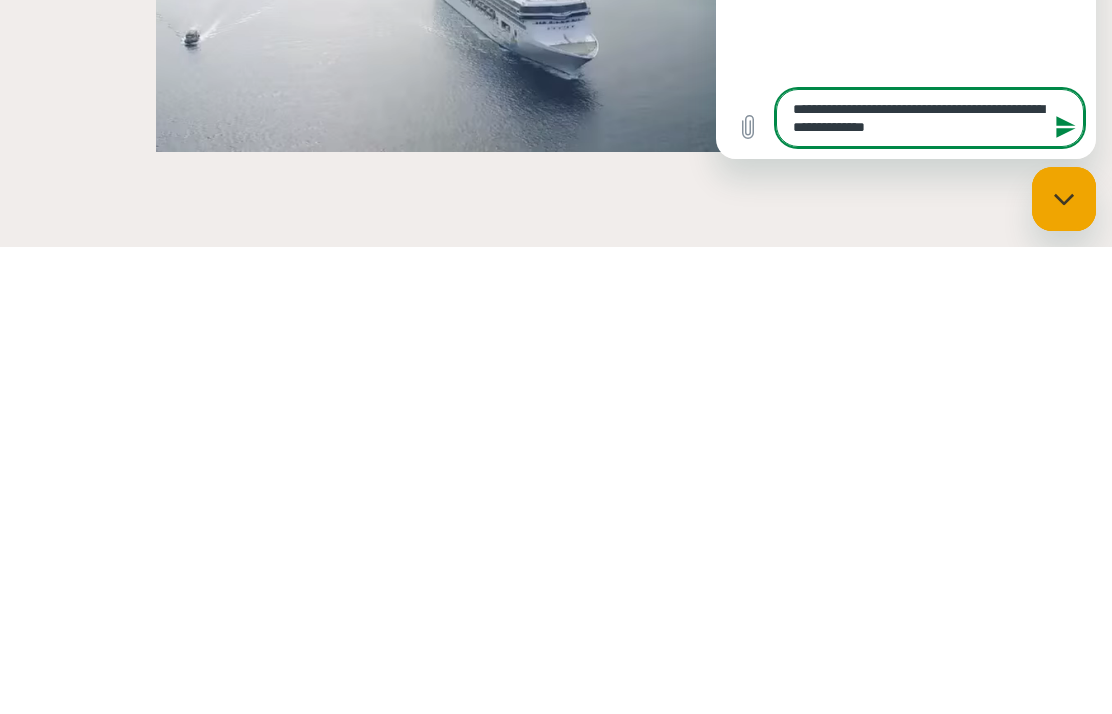 type on "**********" 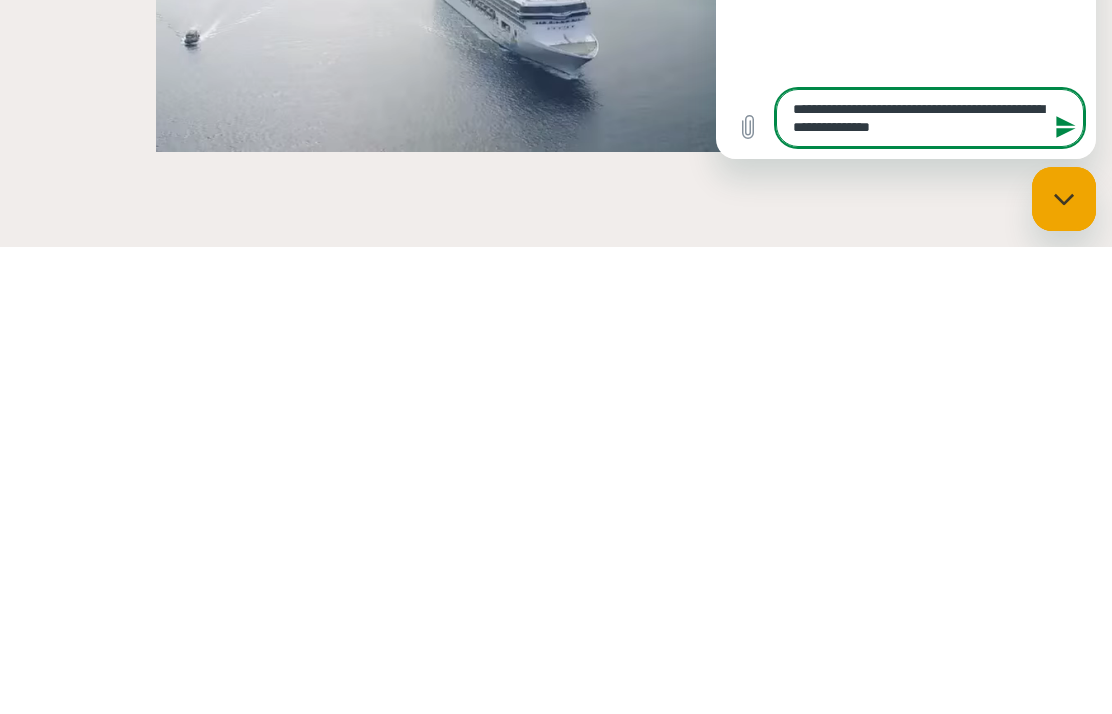 type on "*" 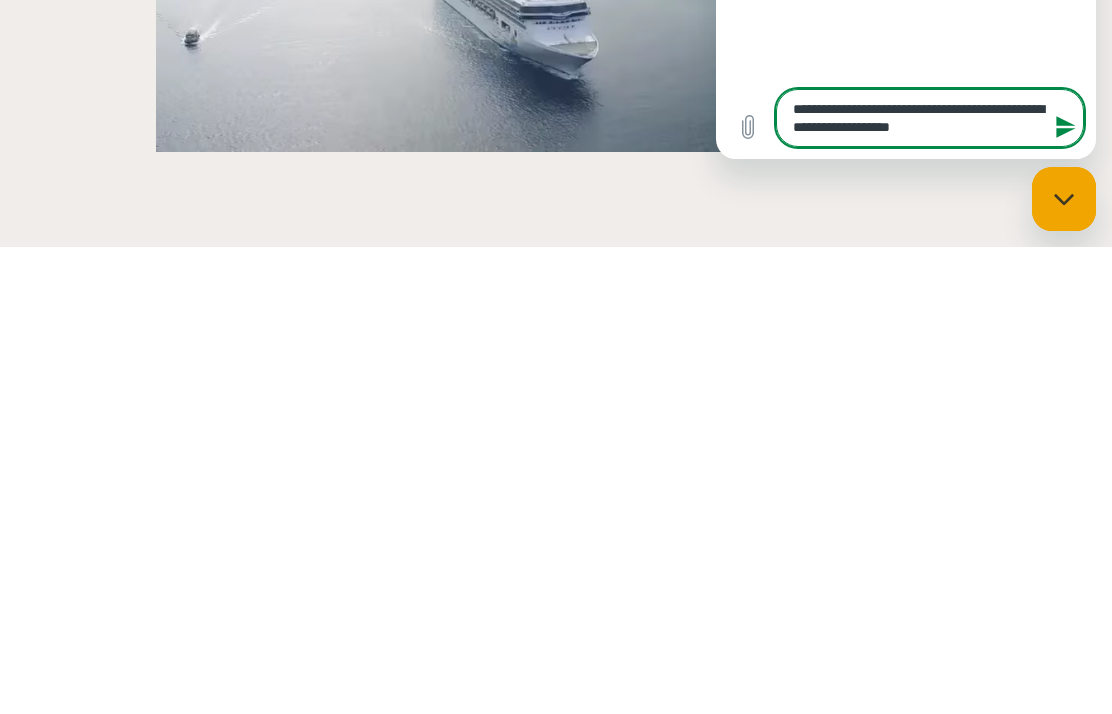 type on "**********" 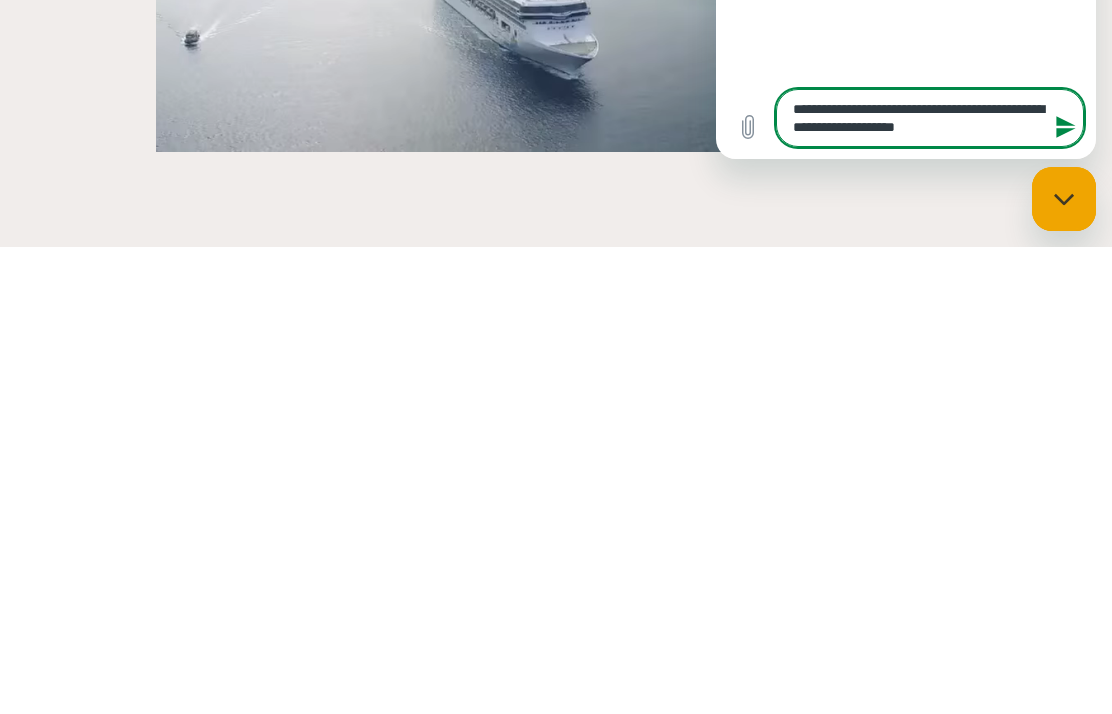type on "**********" 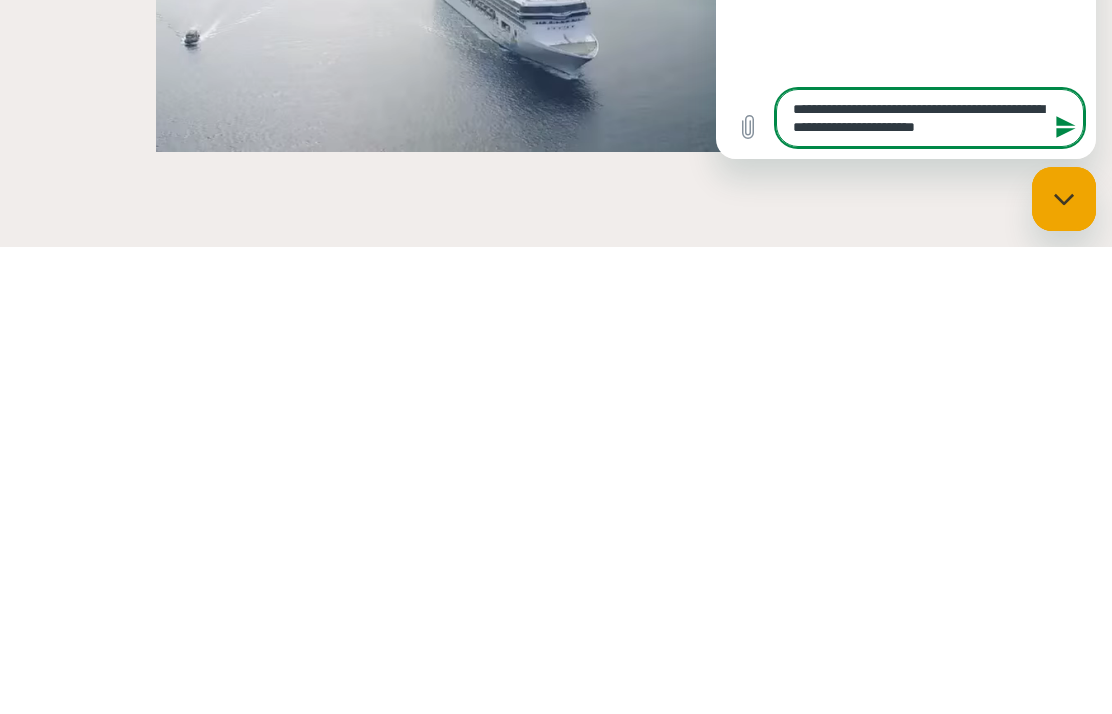 type on "**********" 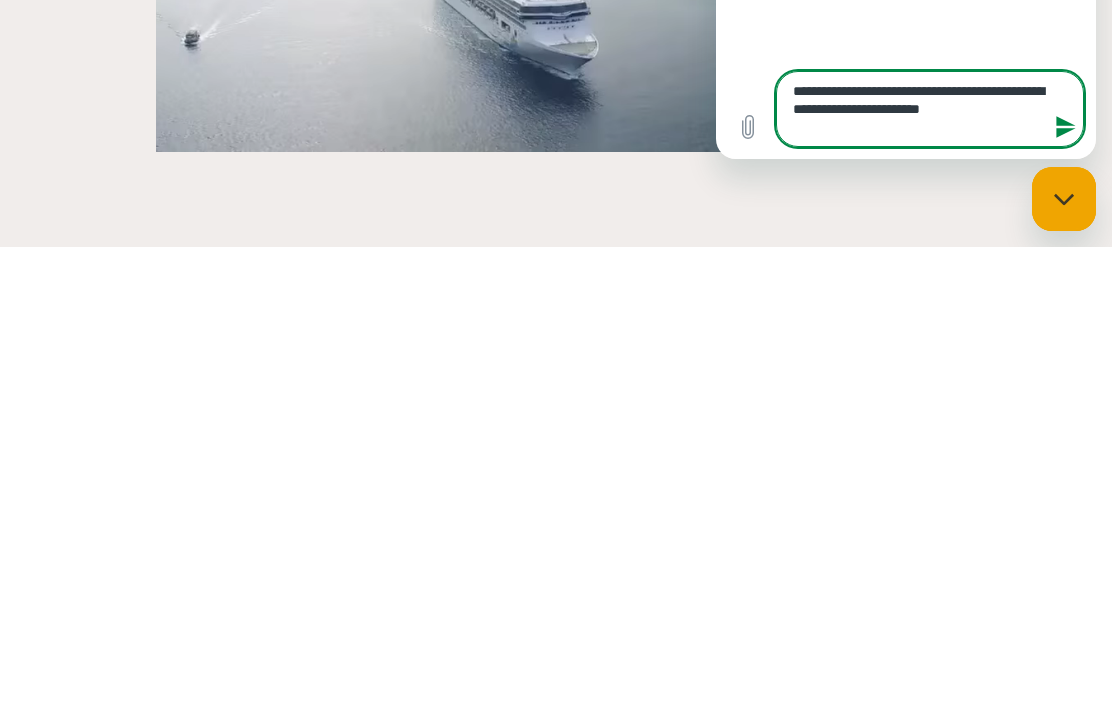 type on "**********" 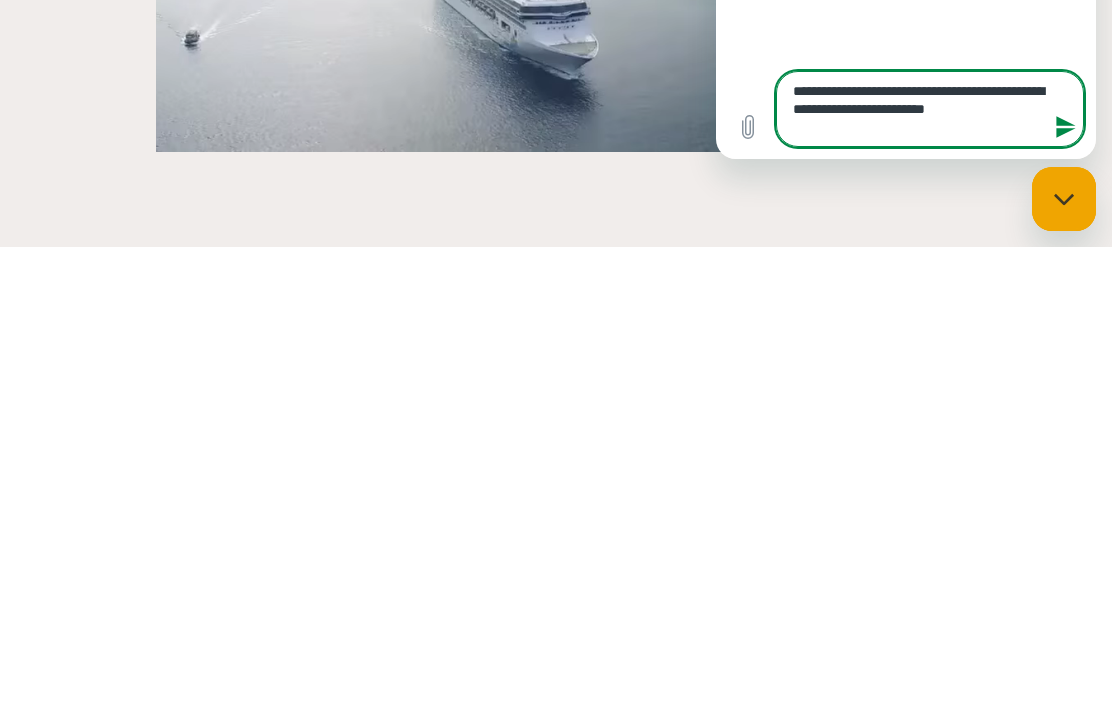 type on "**********" 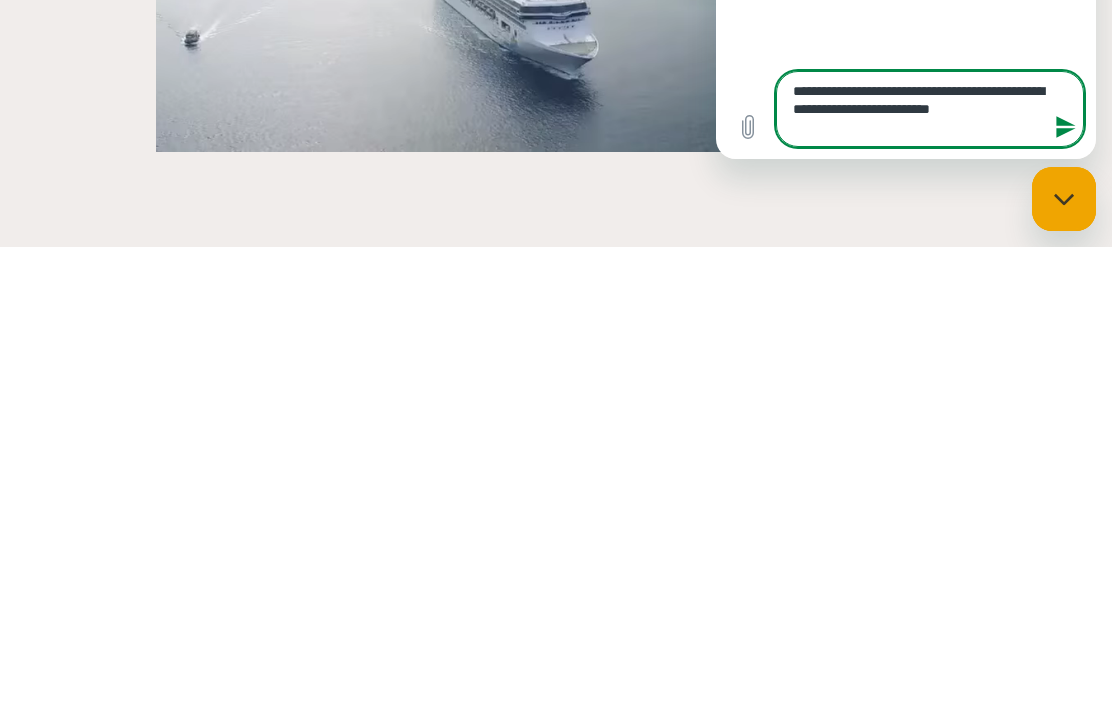 type on "**********" 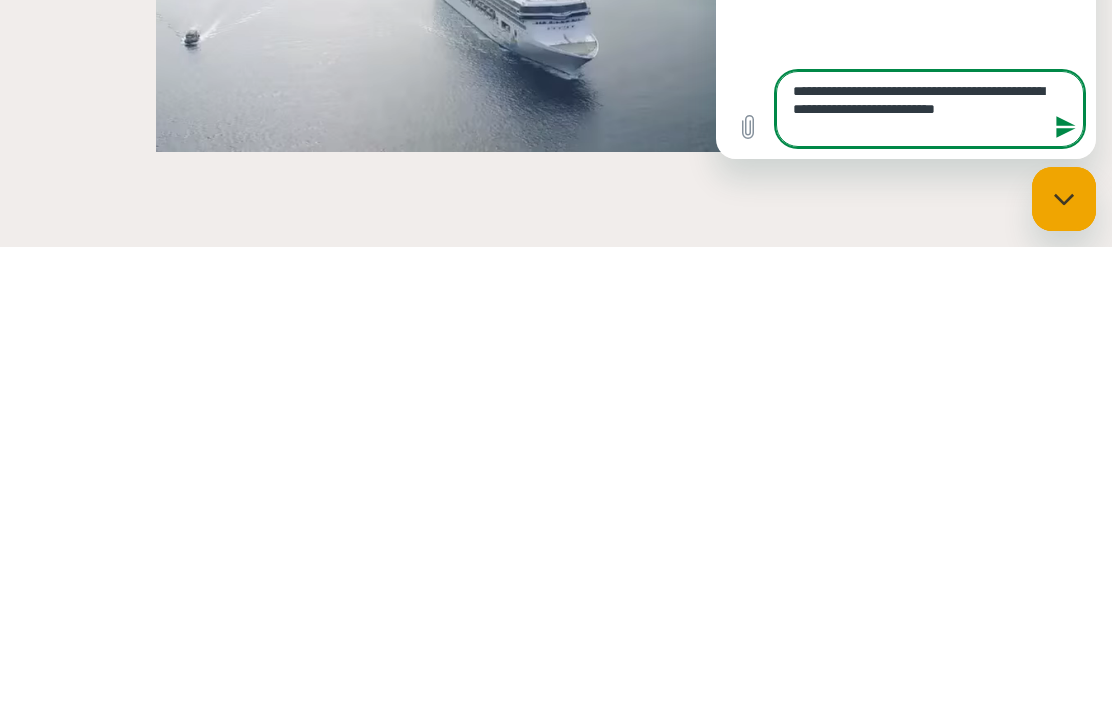 type on "*" 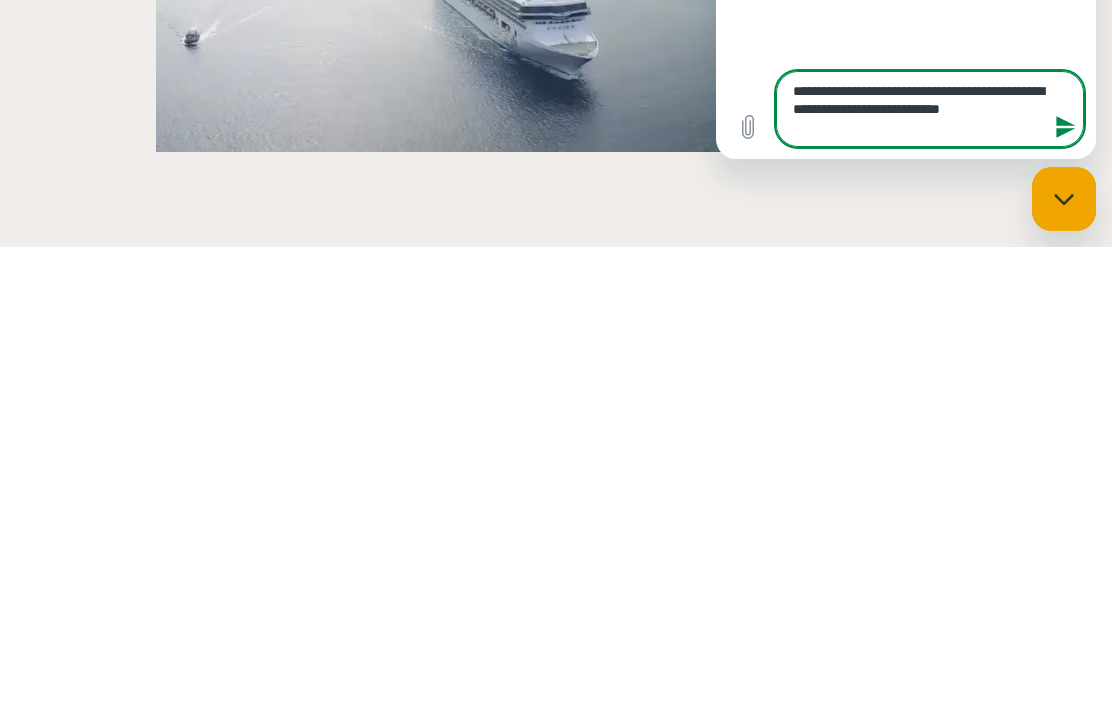 type on "*" 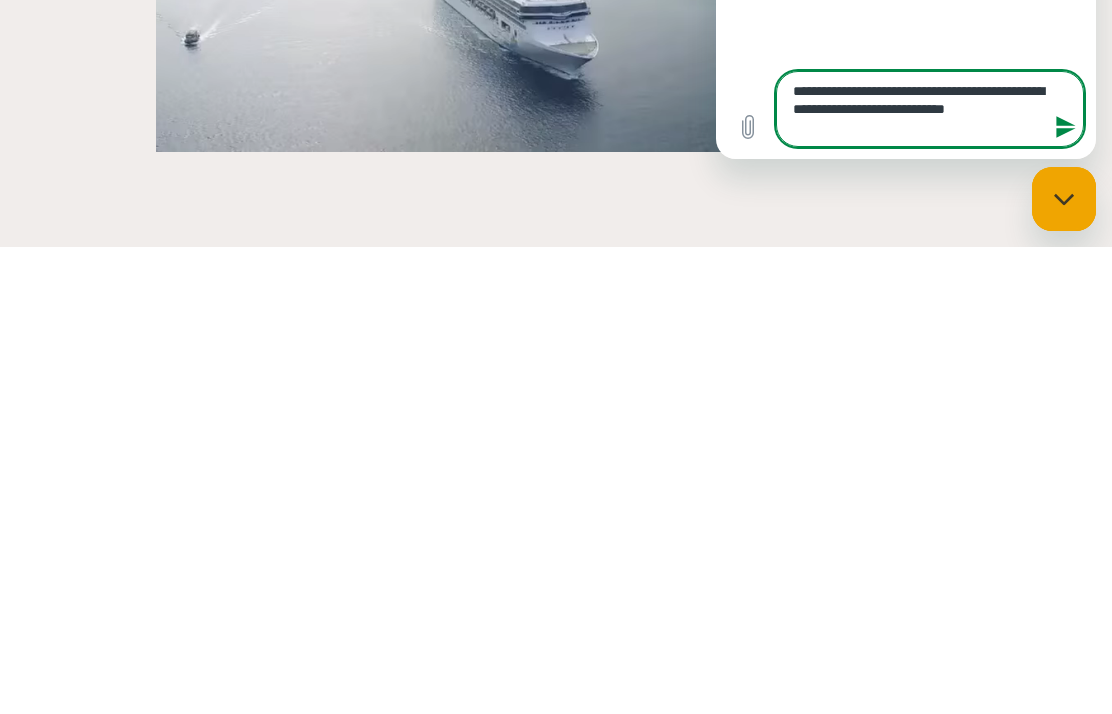 type on "**********" 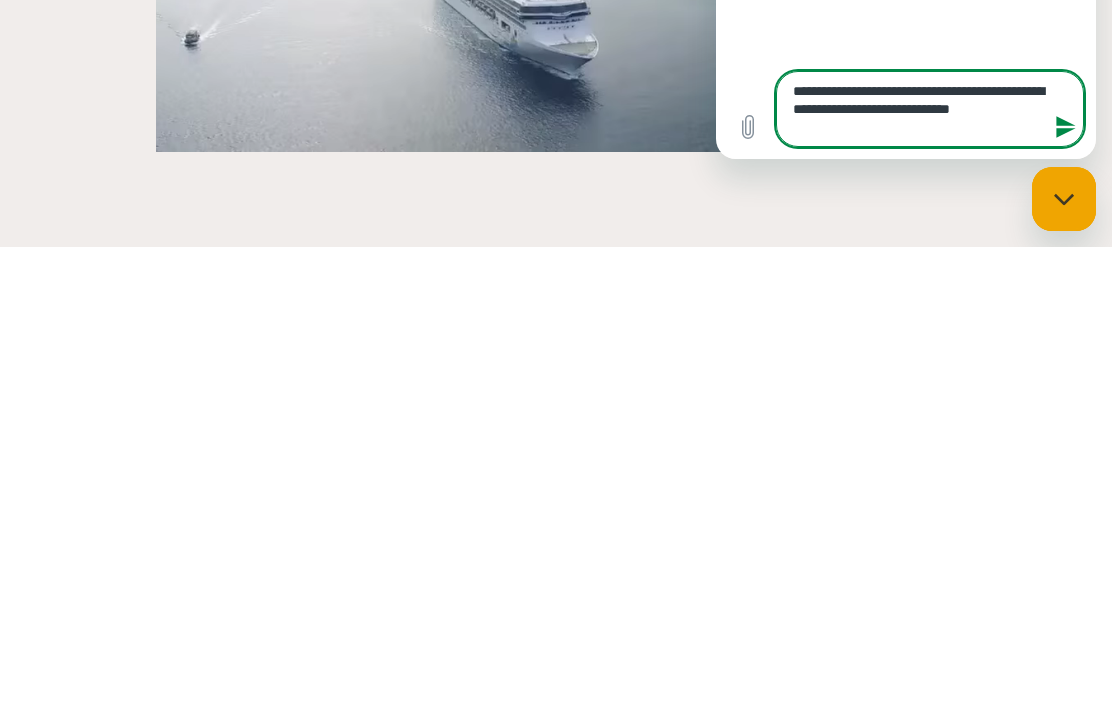 type on "*" 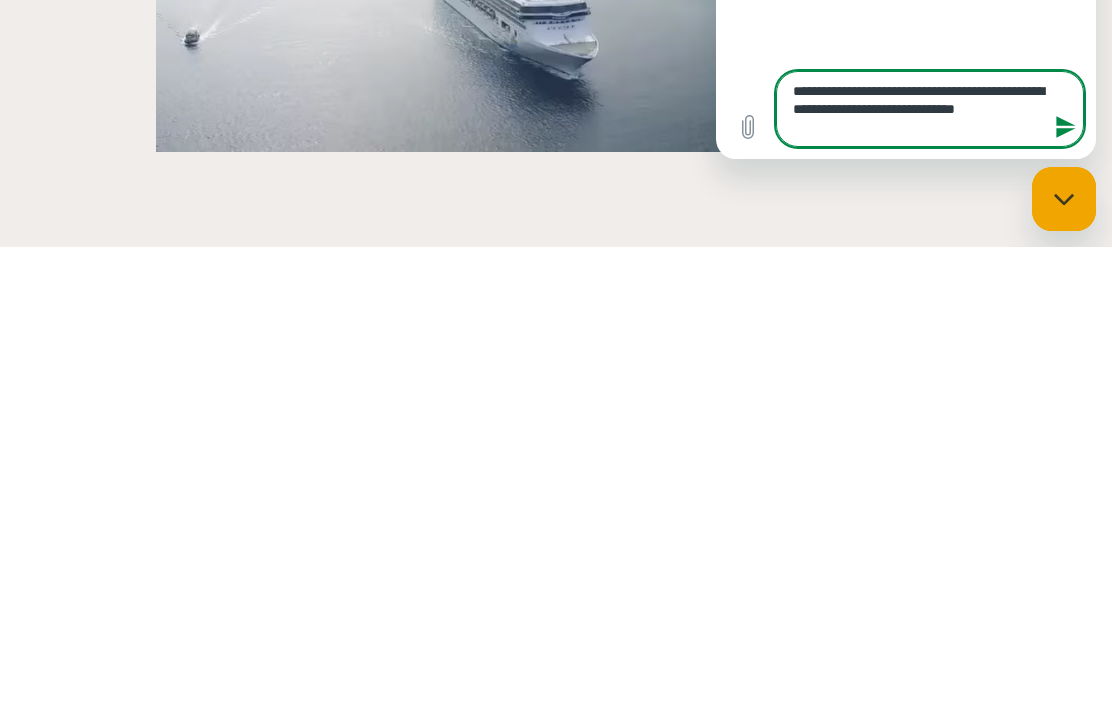 type on "**********" 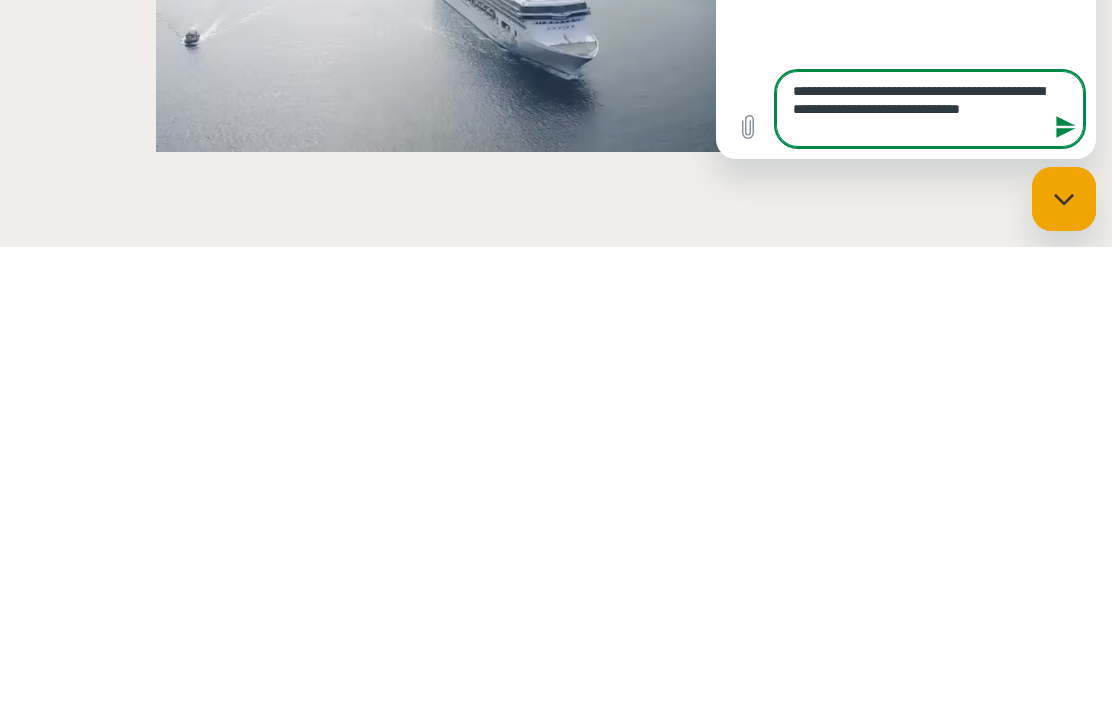 type on "**********" 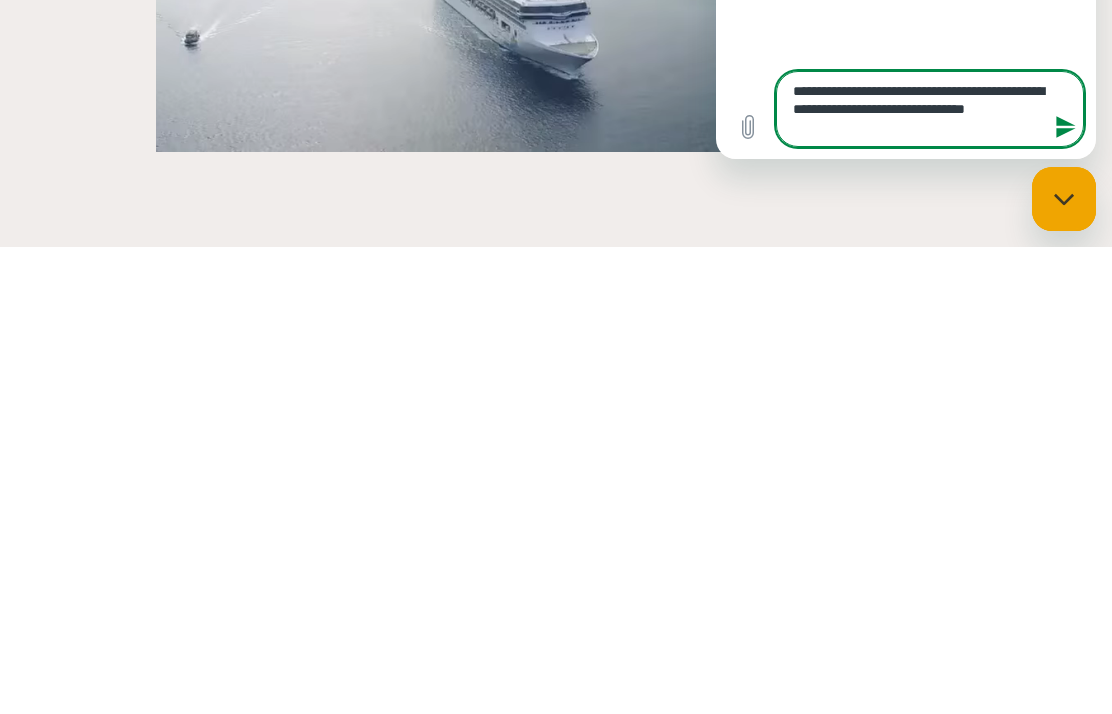 type on "**********" 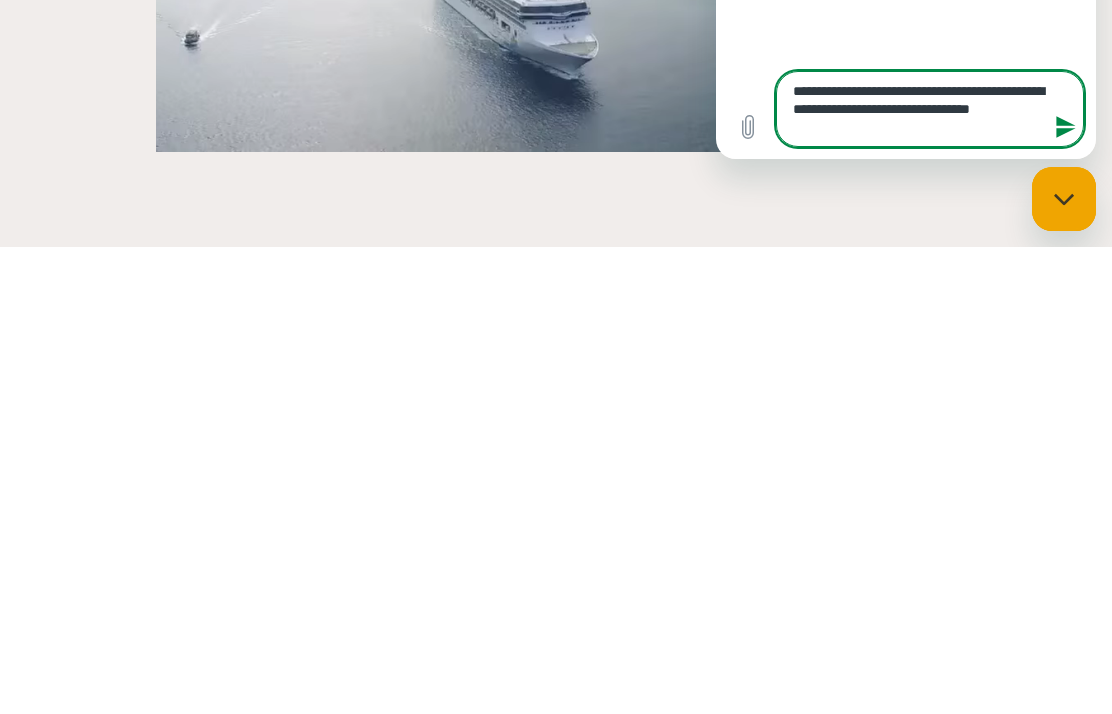 type on "*" 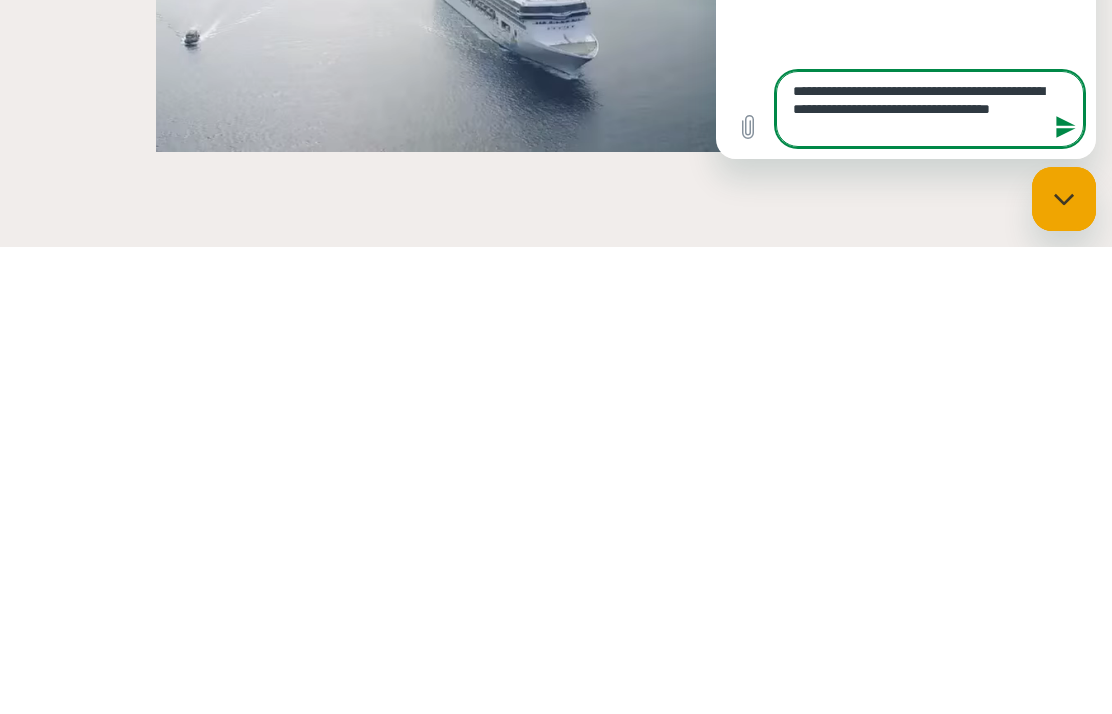 type on "**********" 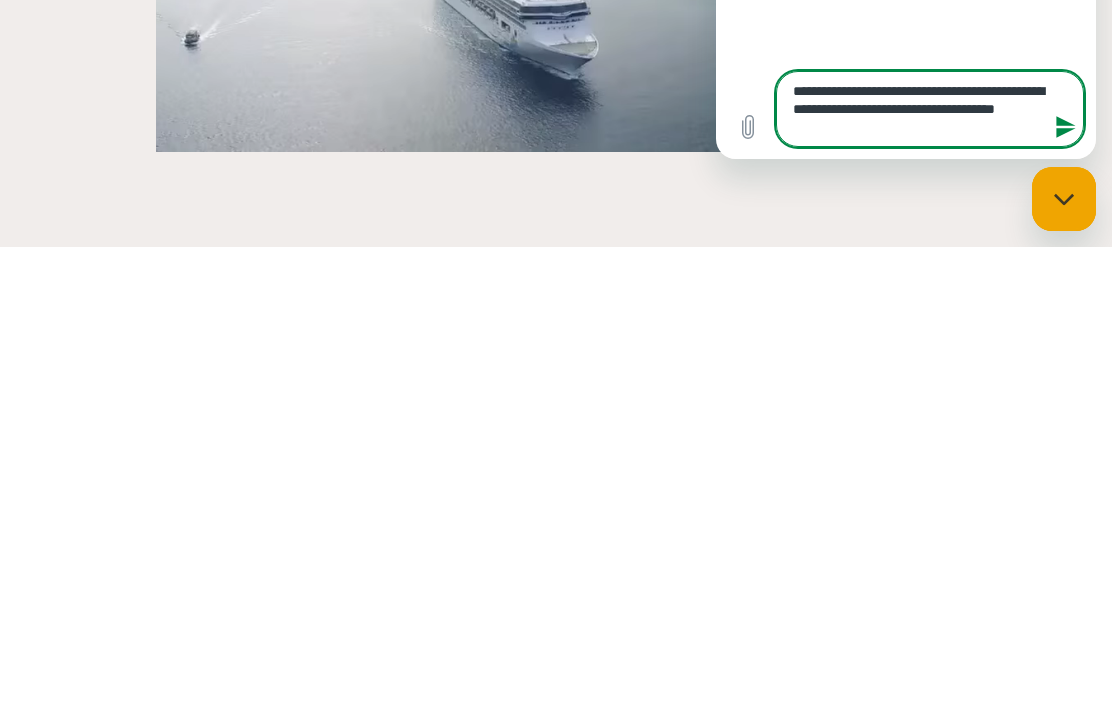 type on "**********" 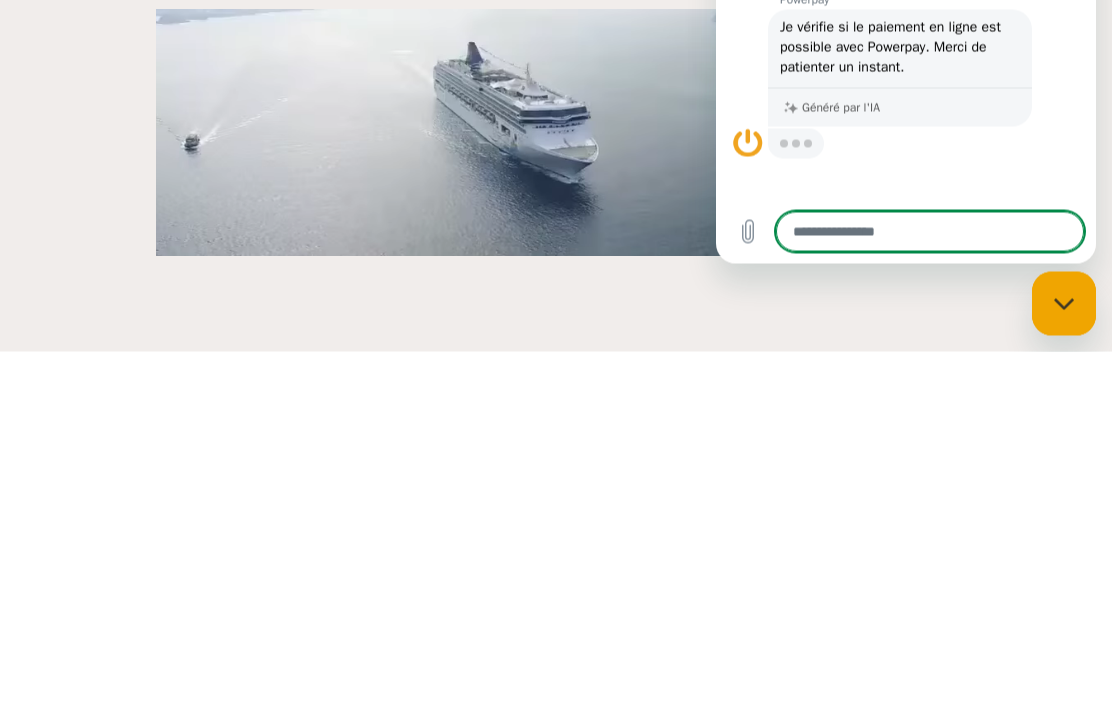 type on "*" 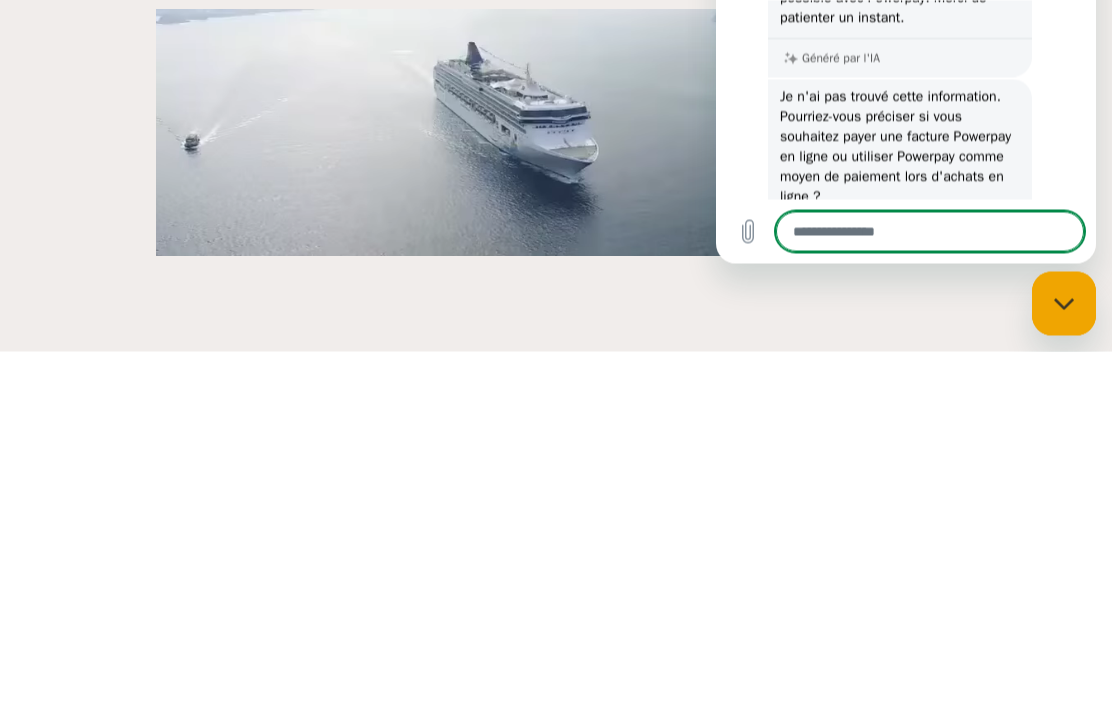 scroll, scrollTop: 49, scrollLeft: 0, axis: vertical 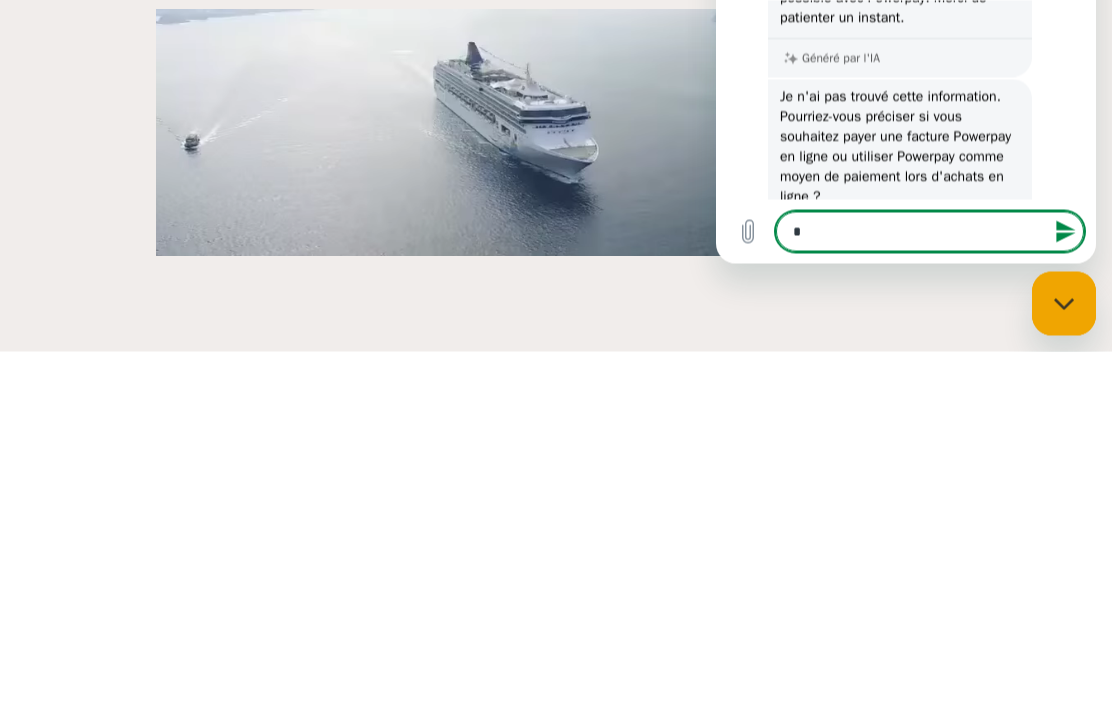 type on "**" 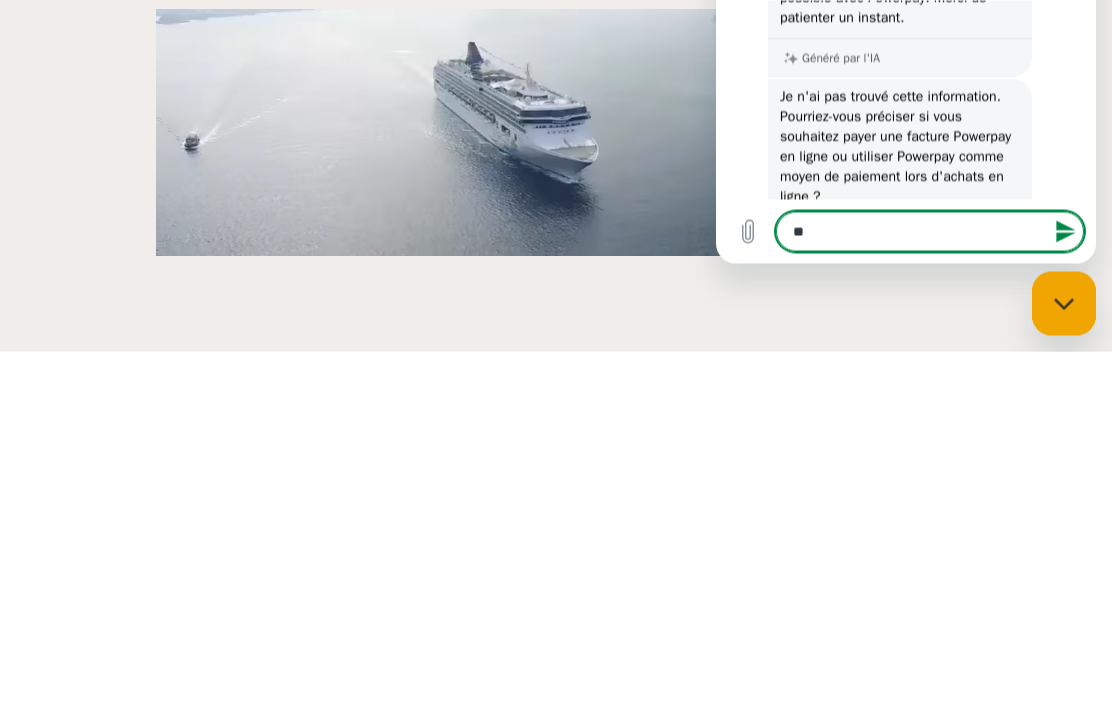 type on "***" 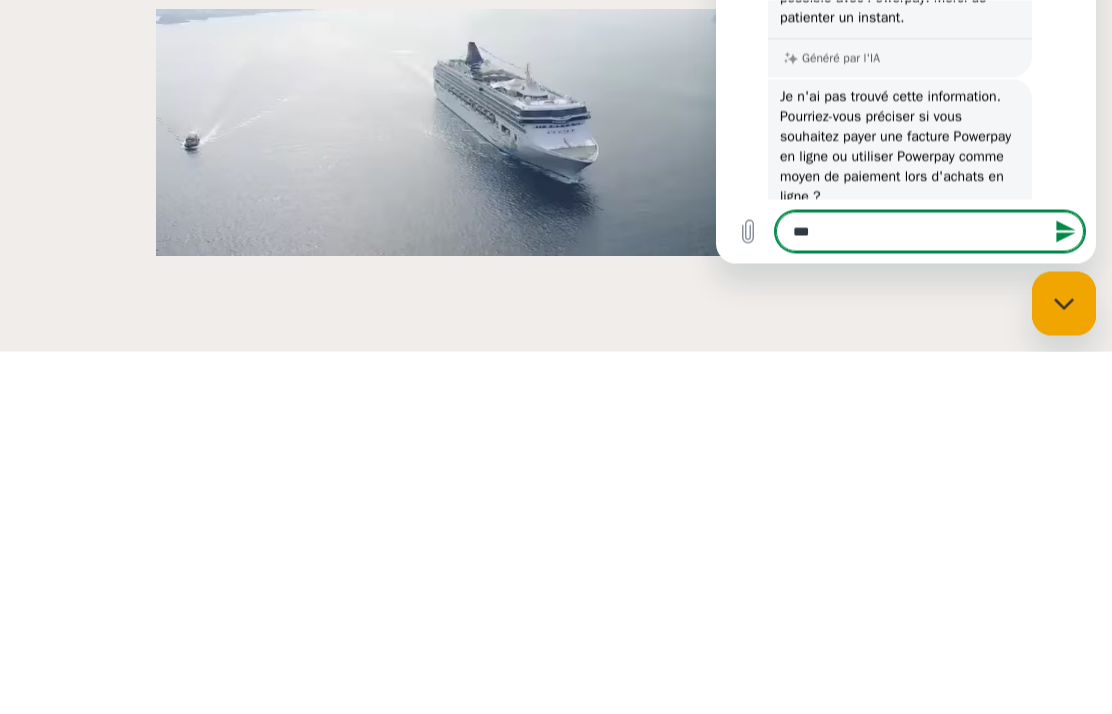type on "****" 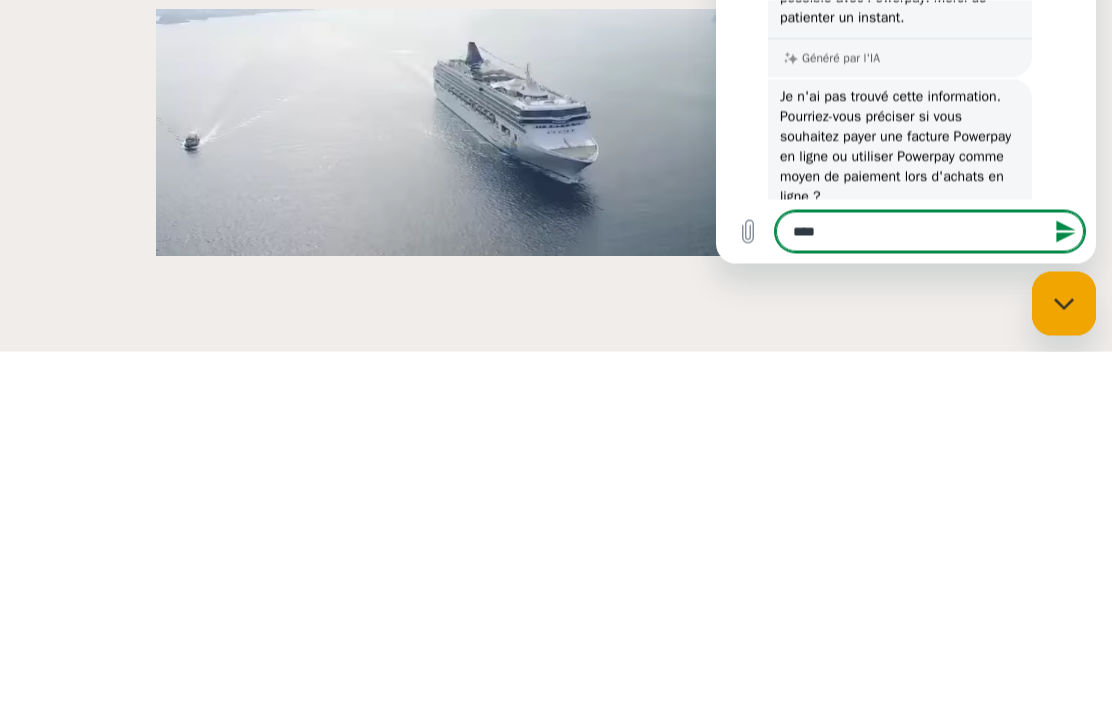 type on "****" 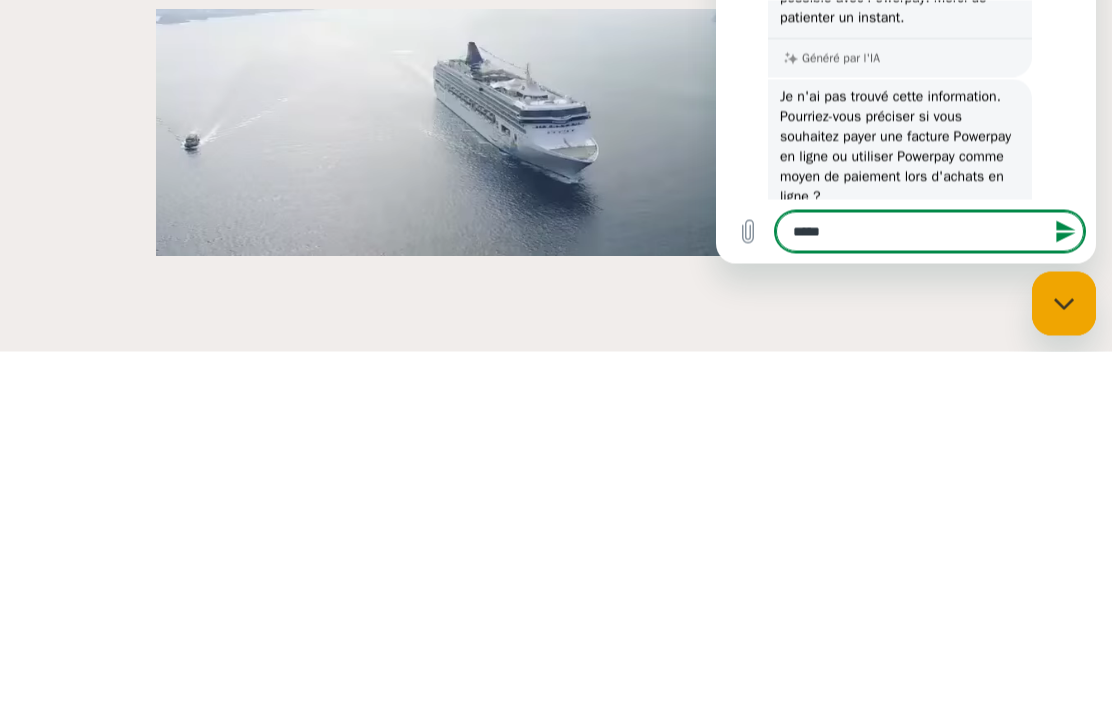 type on "******" 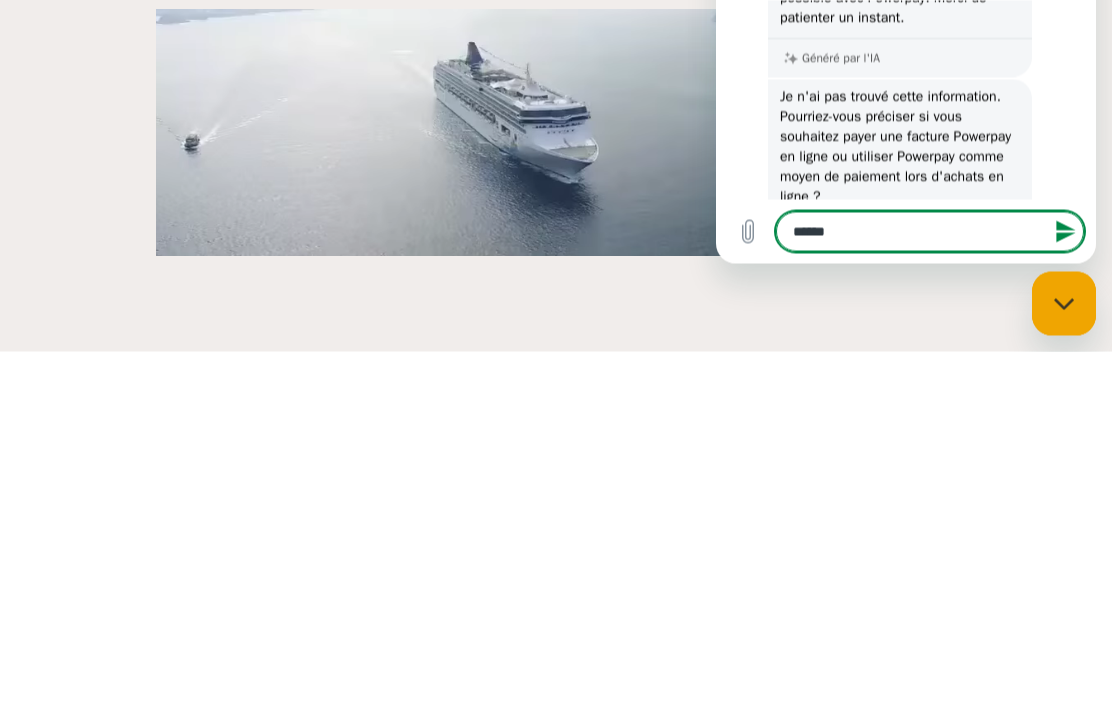 type on "*******" 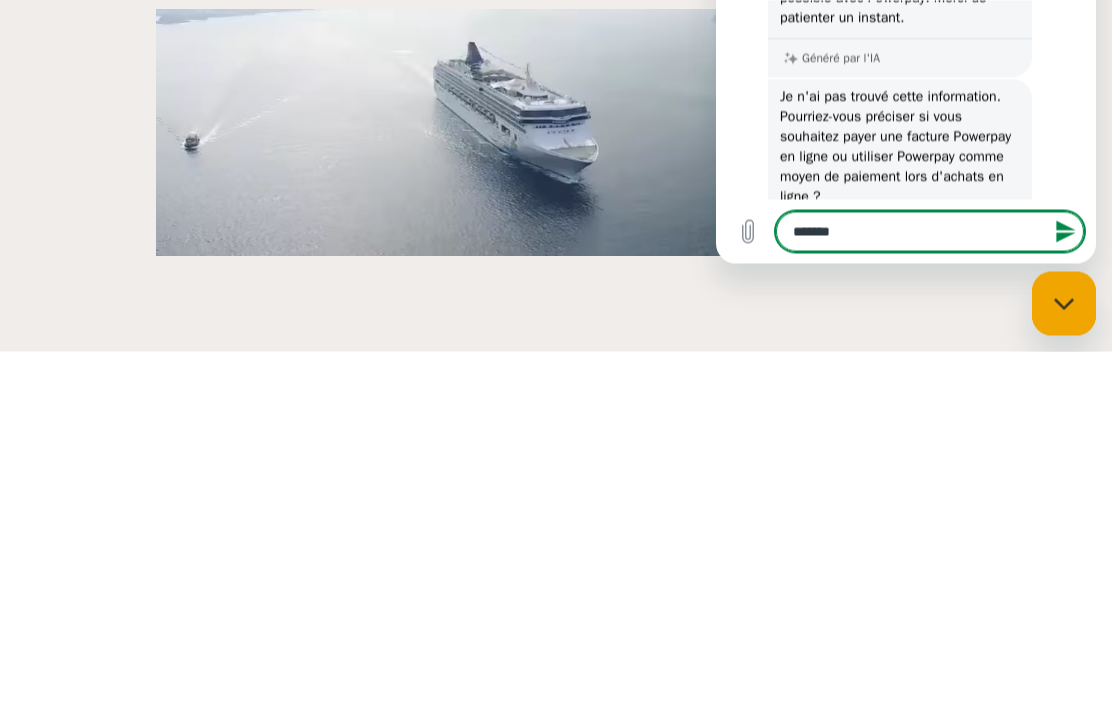 type on "********" 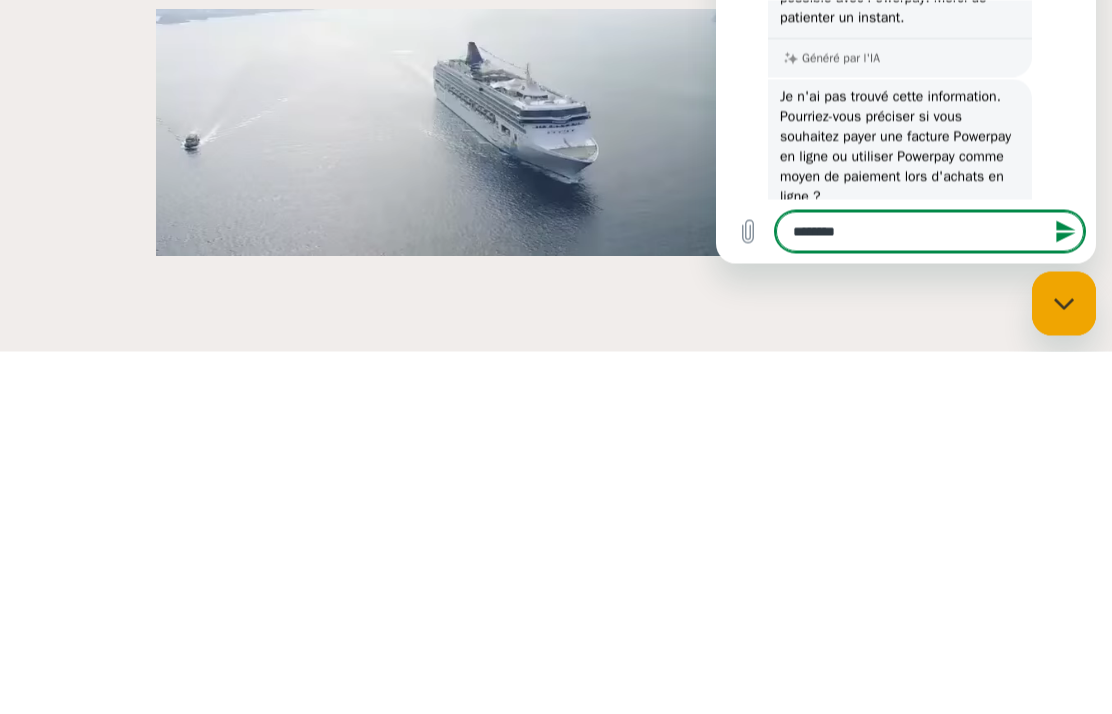 type on "********" 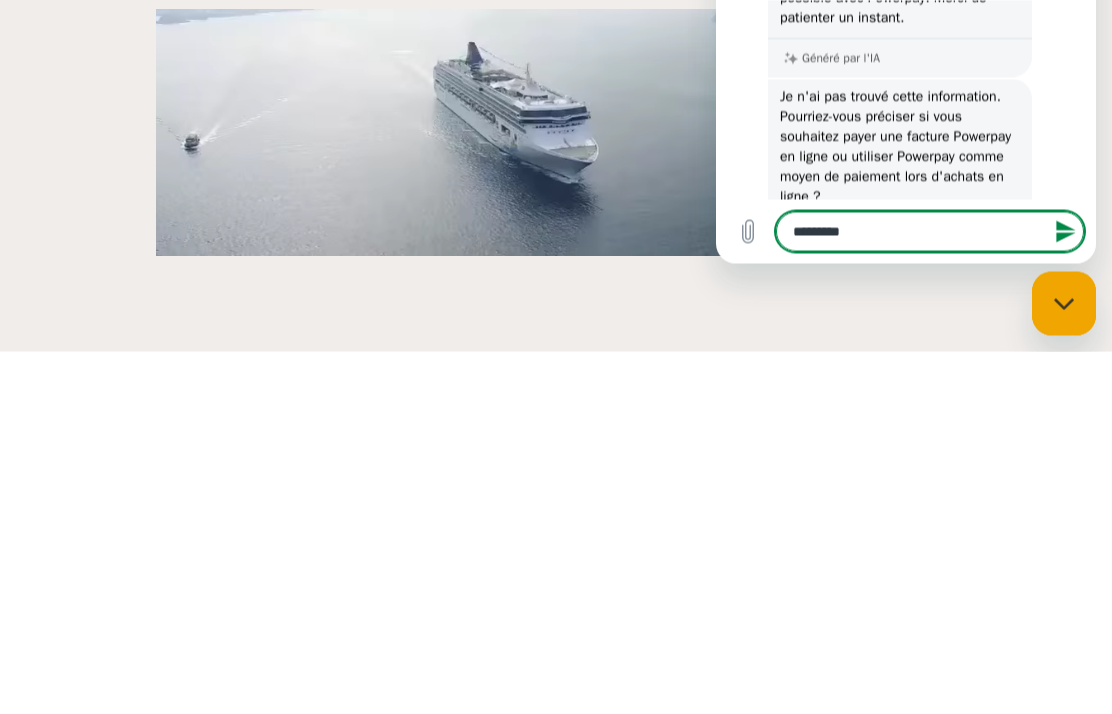 type on "**********" 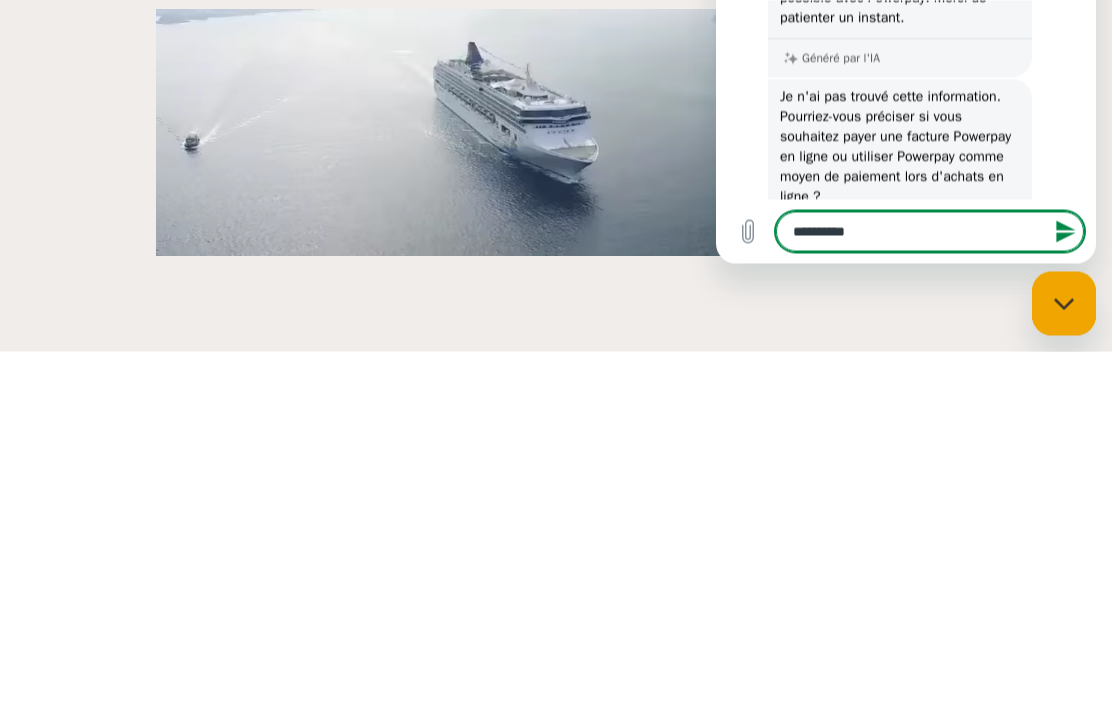 type on "*" 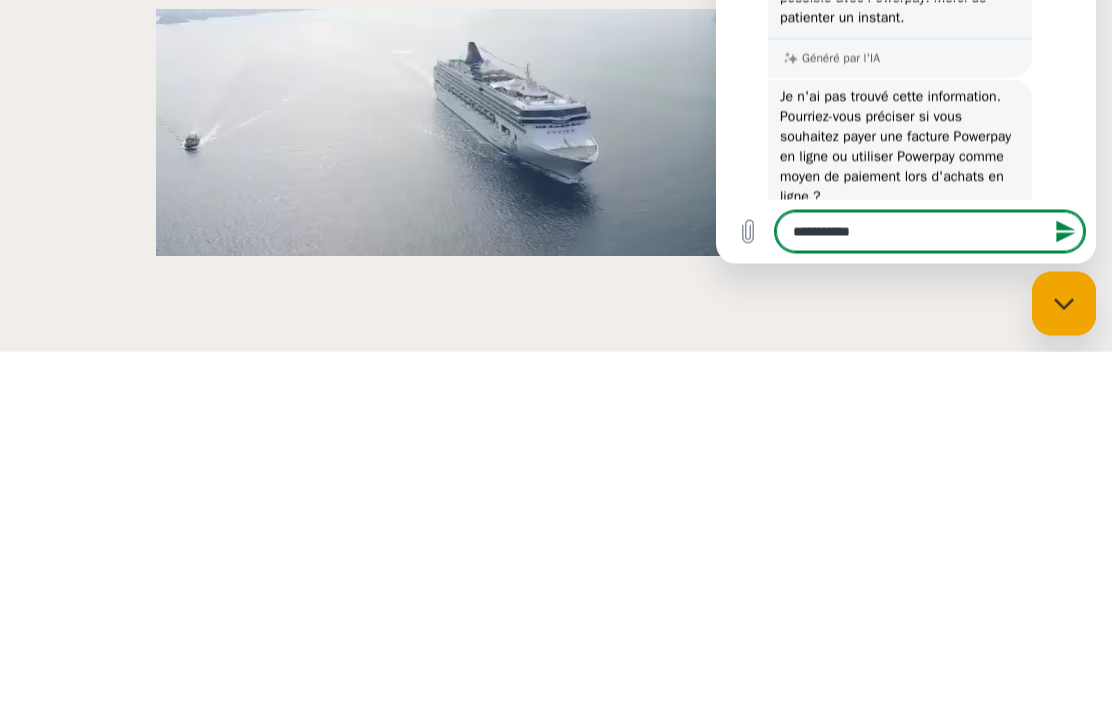 type on "**********" 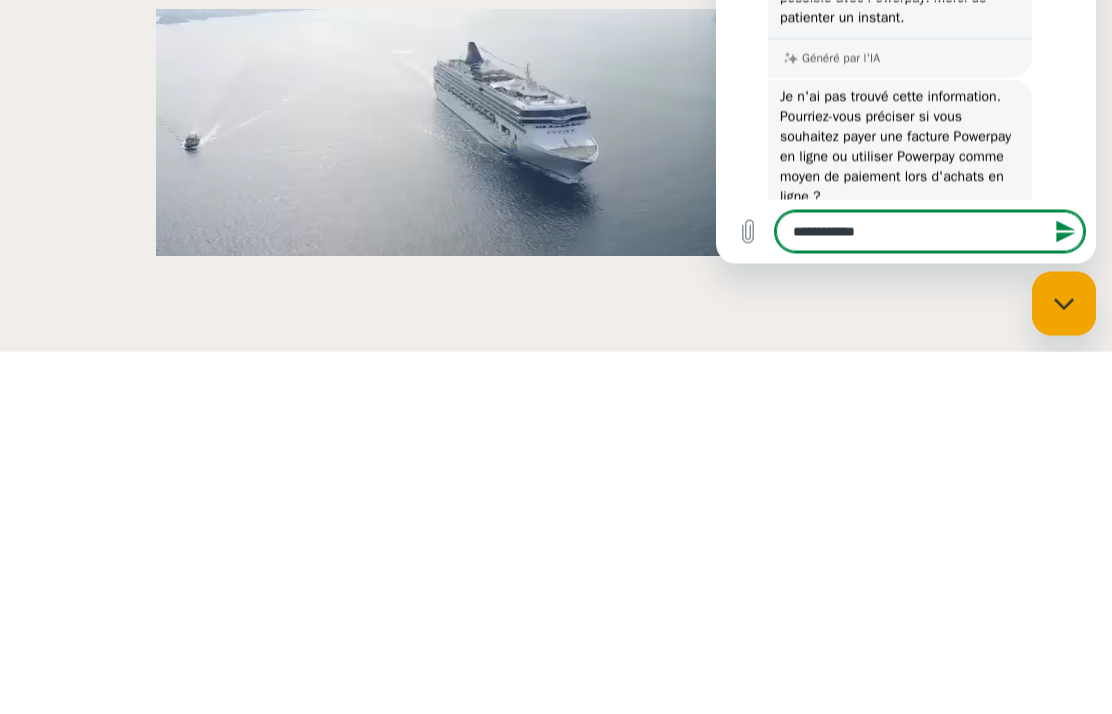 type on "*" 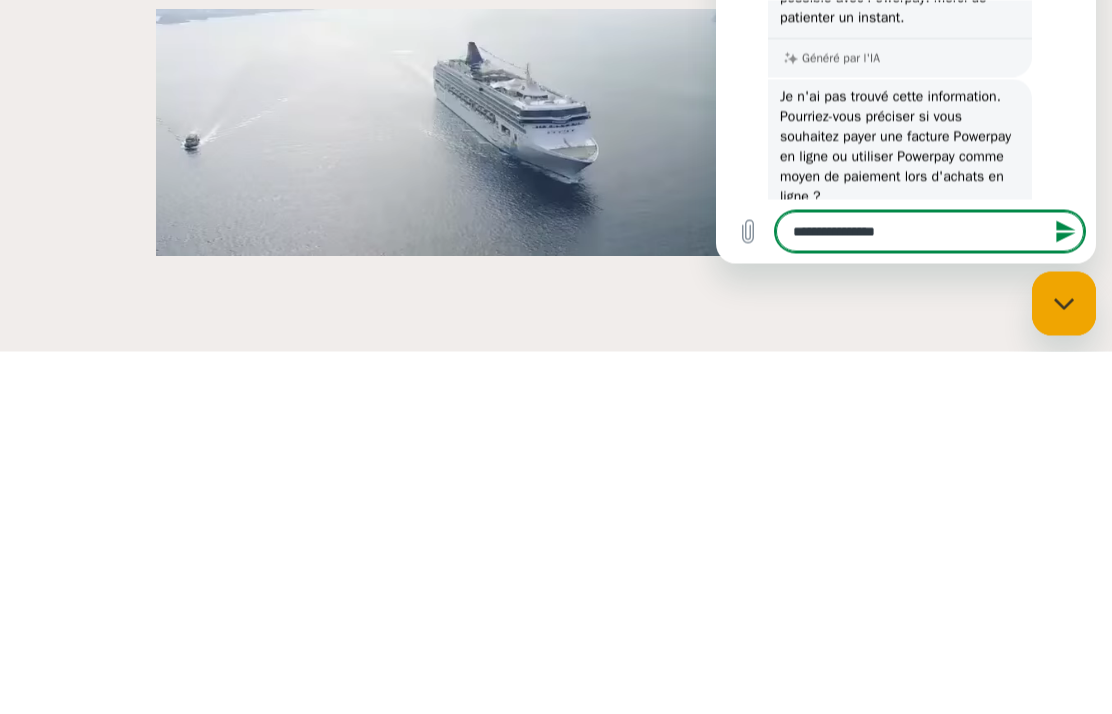 type on "**********" 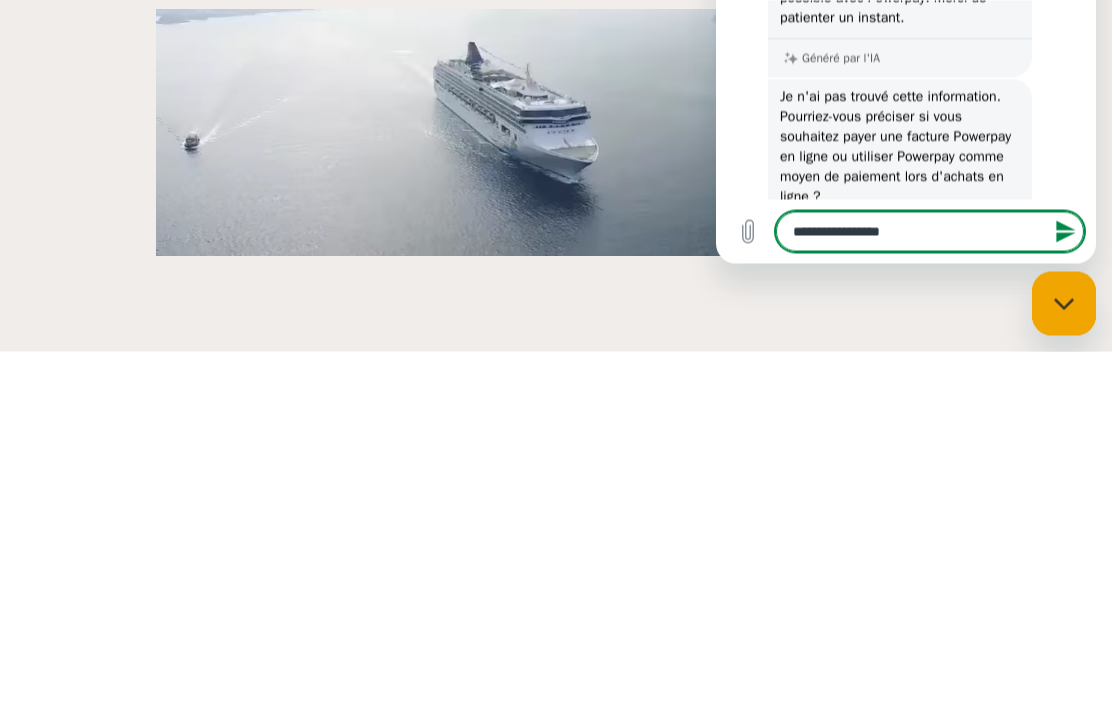 type on "**********" 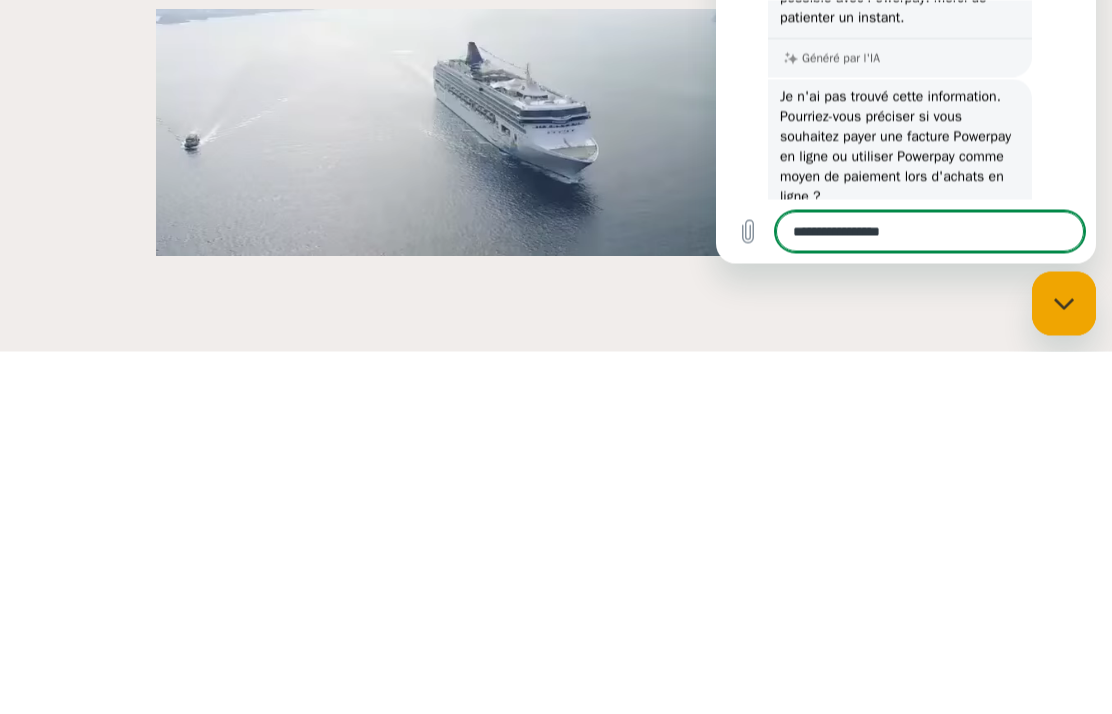 type 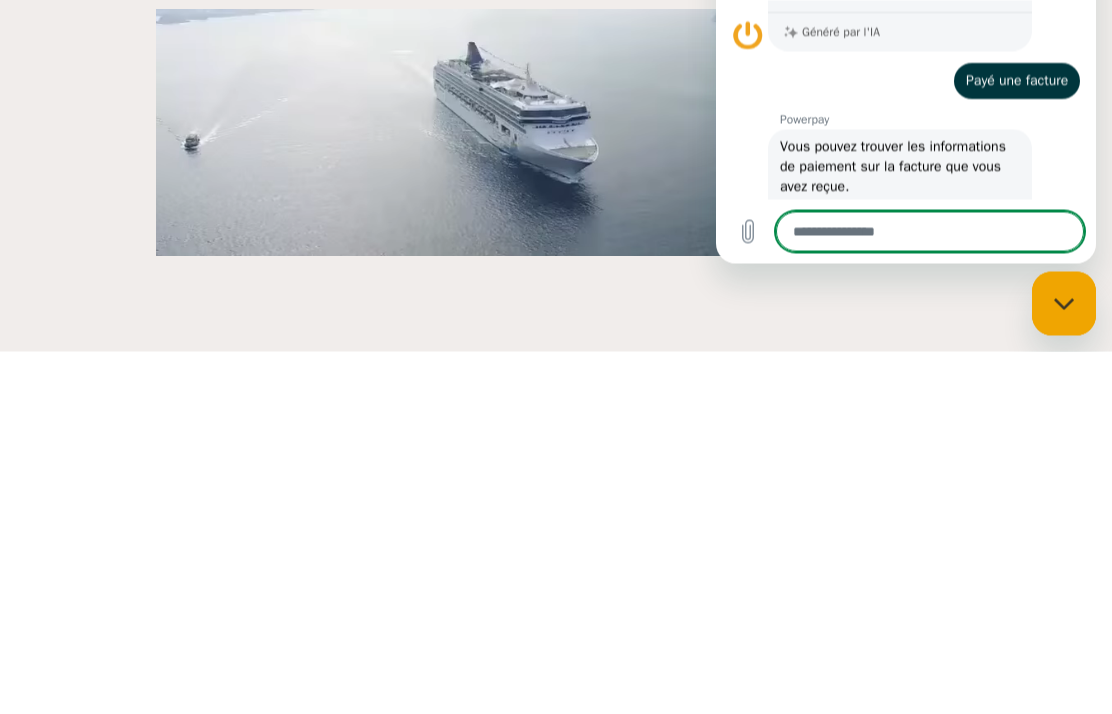 scroll, scrollTop: 254, scrollLeft: 0, axis: vertical 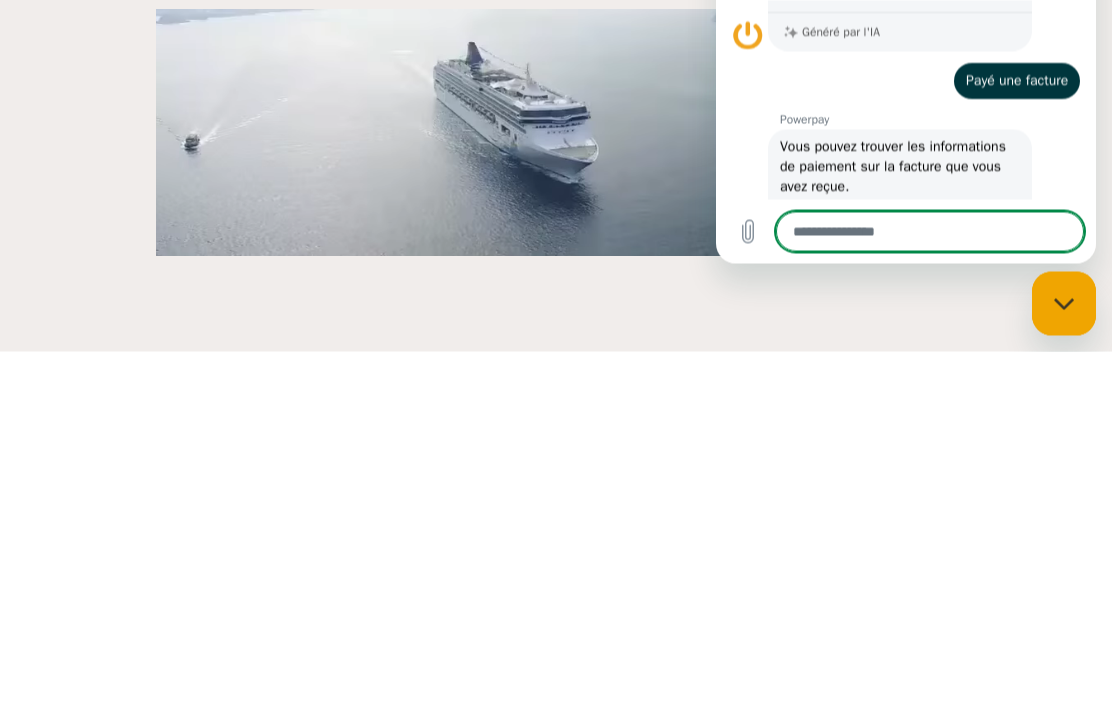 click at bounding box center [930, 232] 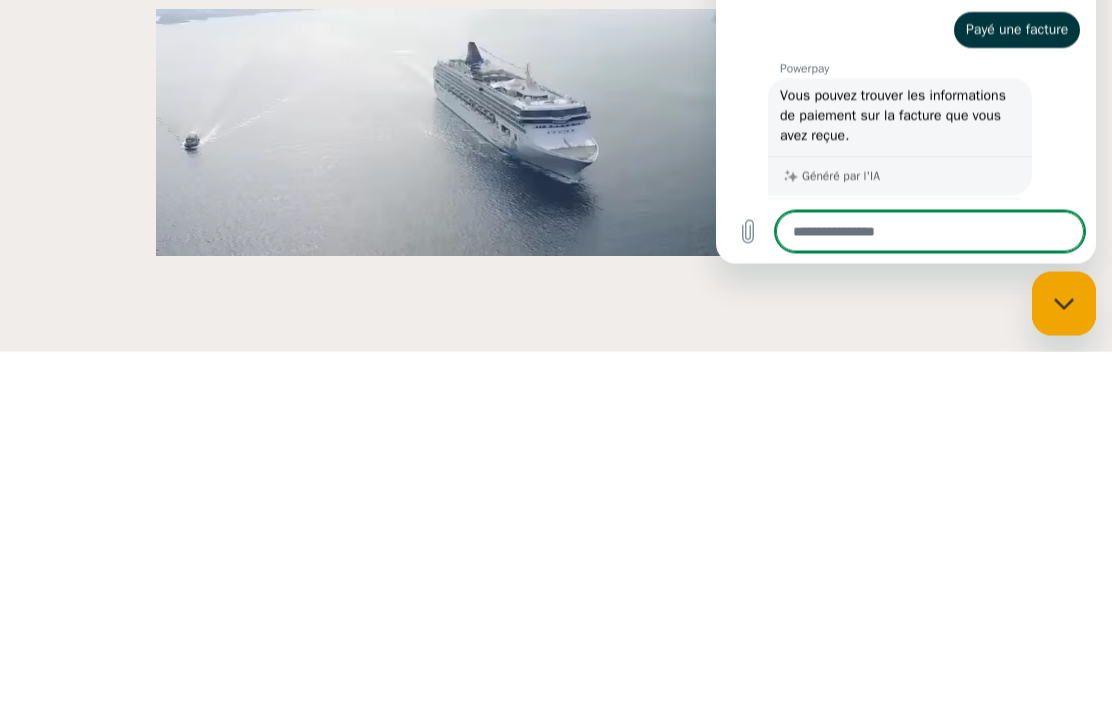 type on "*" 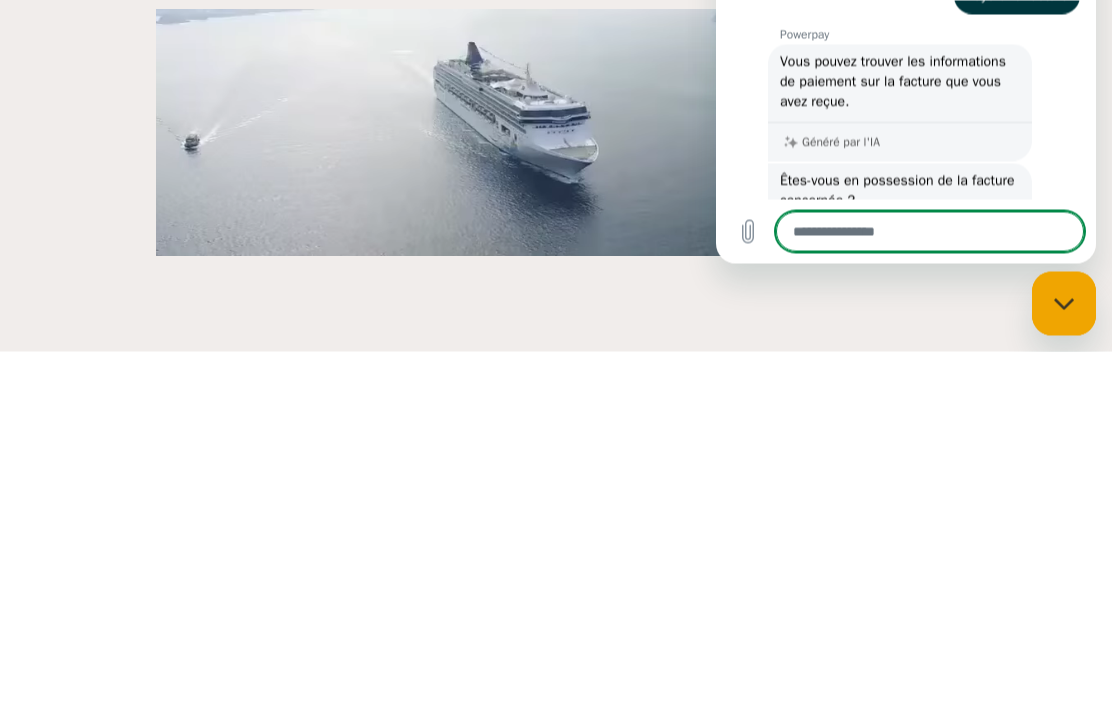 scroll, scrollTop: 343, scrollLeft: 0, axis: vertical 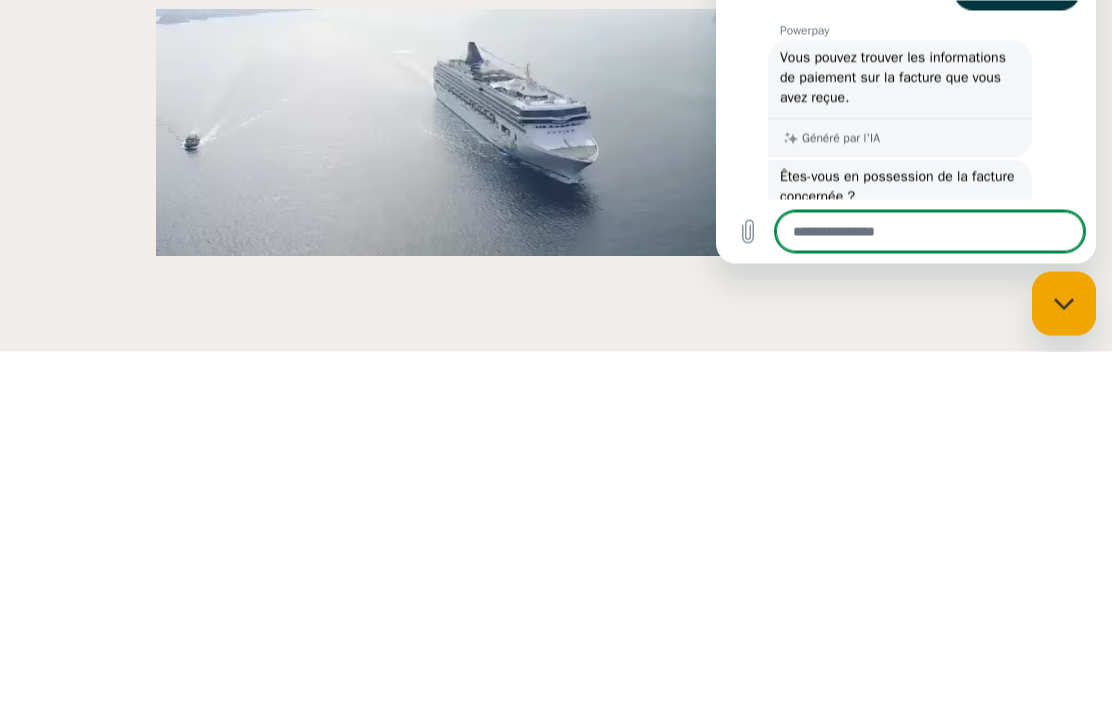 type on "*" 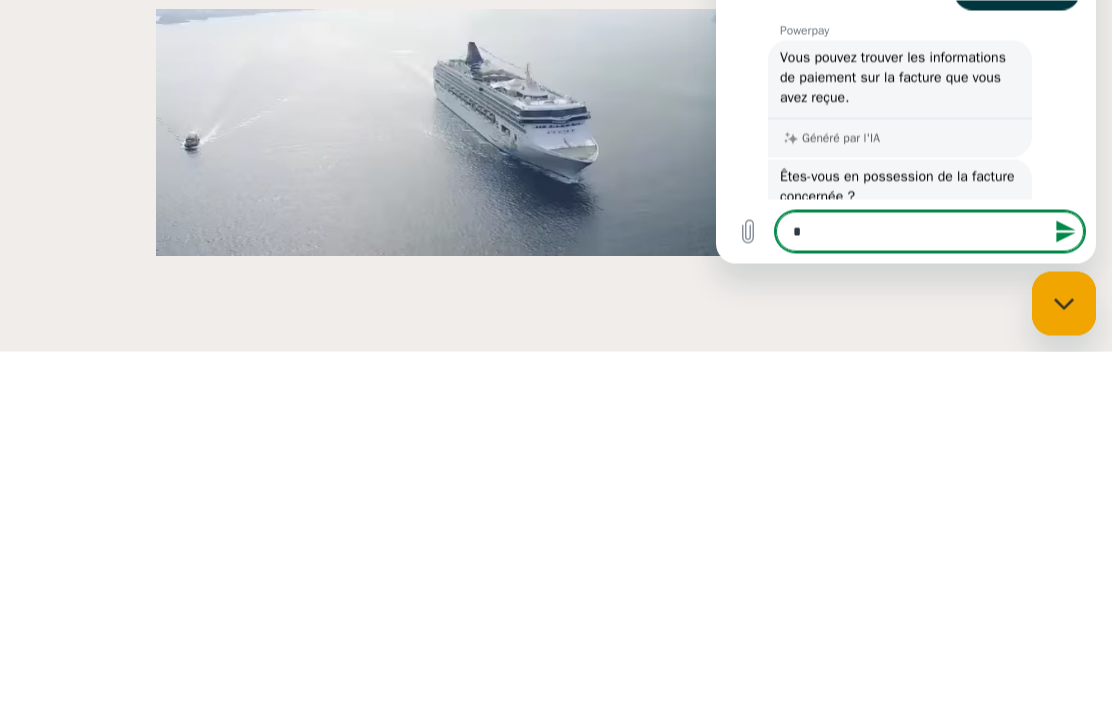 type on "**" 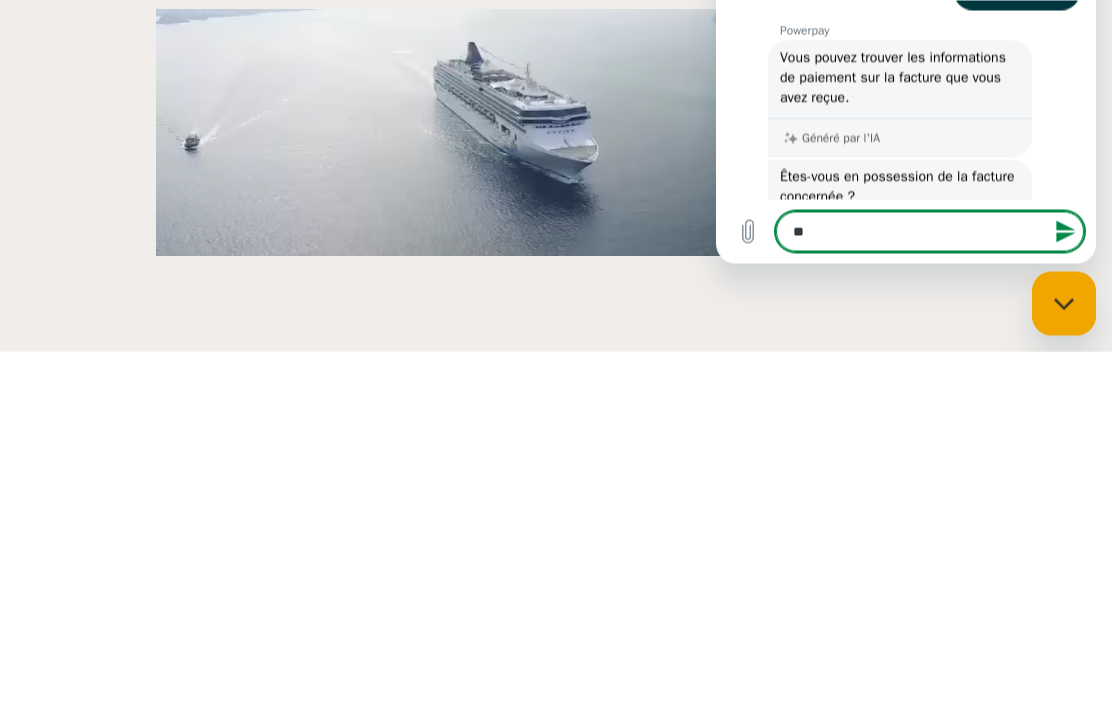 type on "***" 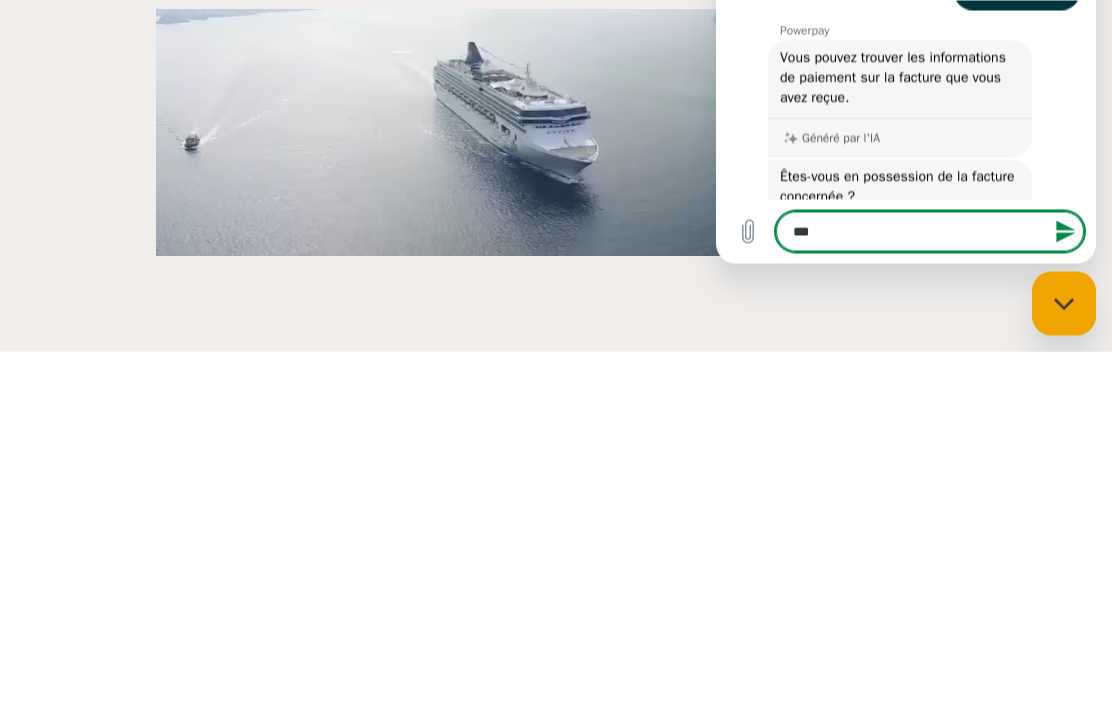 type on "****" 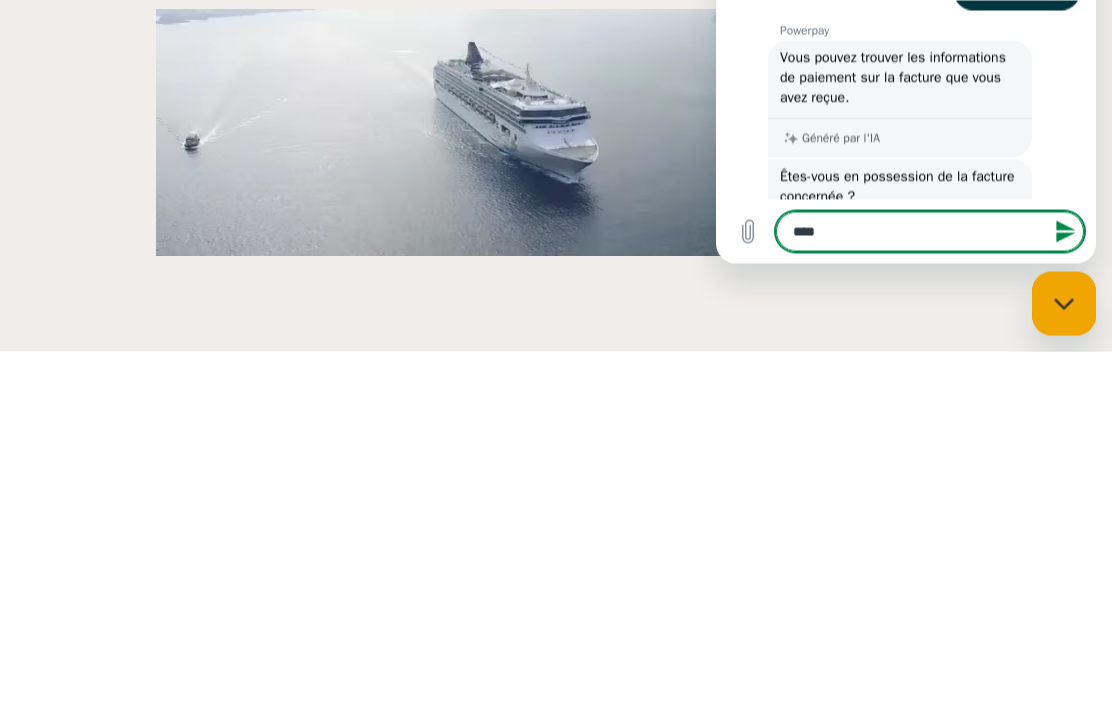 type on "*" 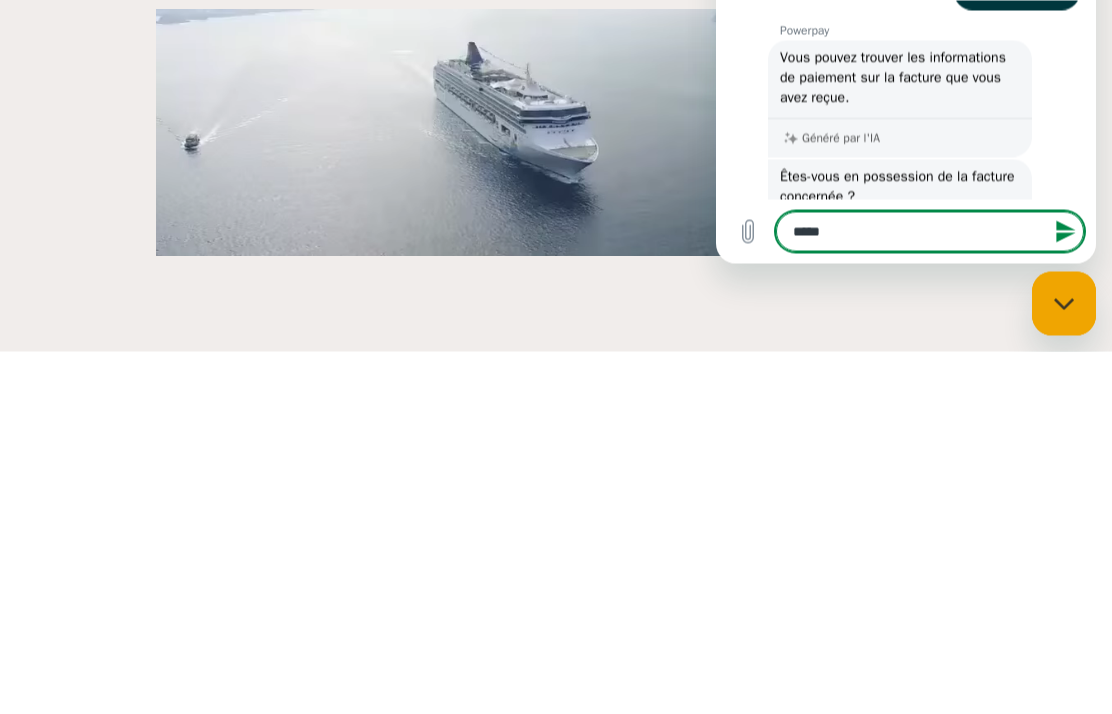 type on "******" 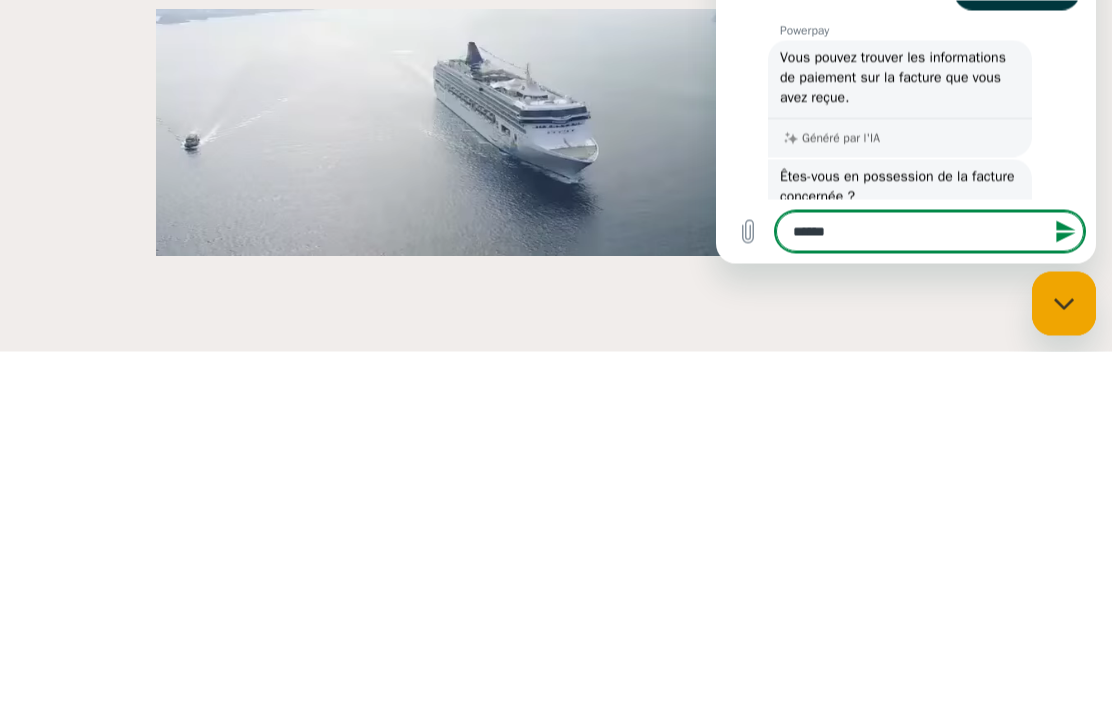 type on "*" 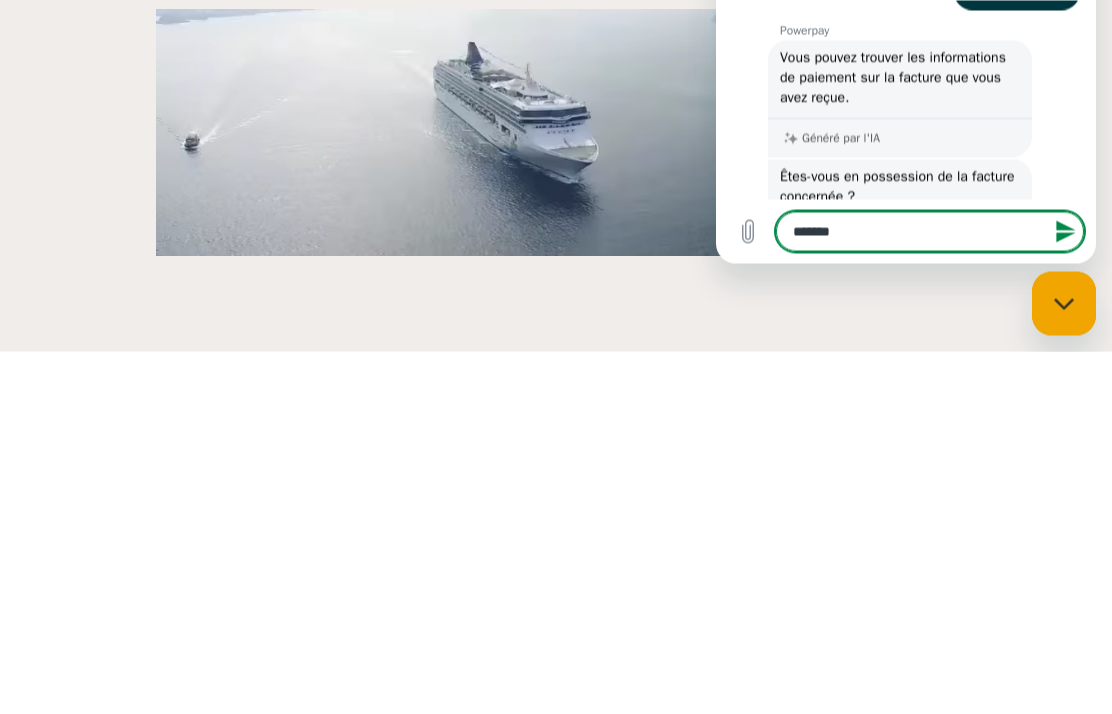 type on "*" 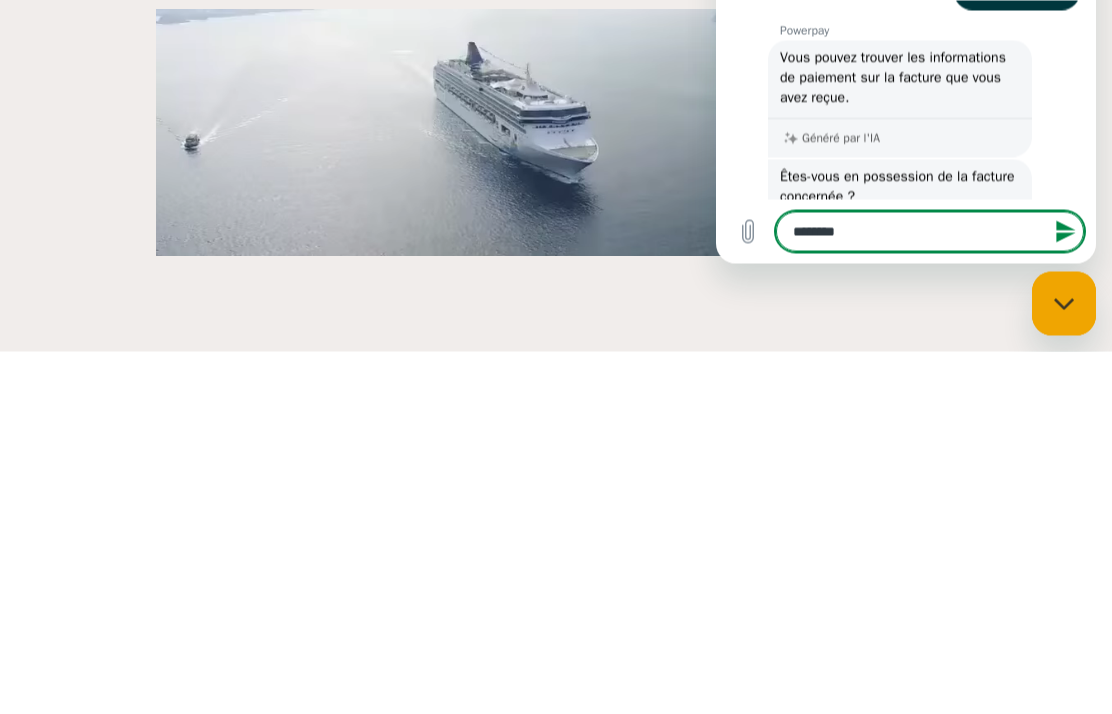type on "*" 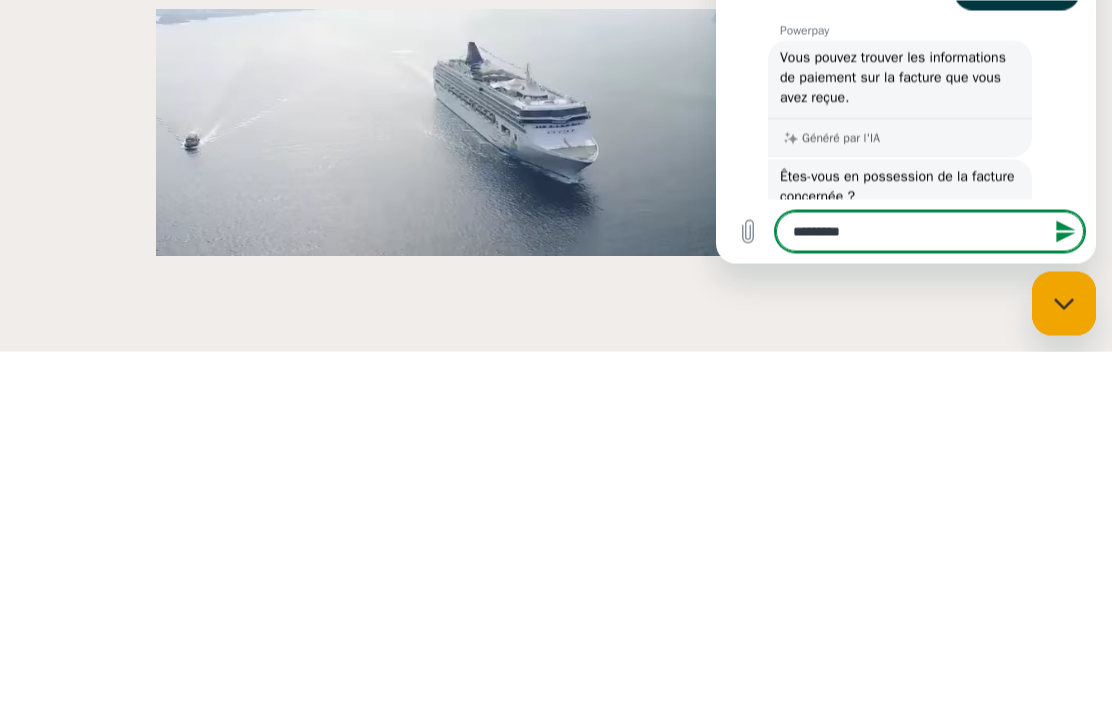type on "*" 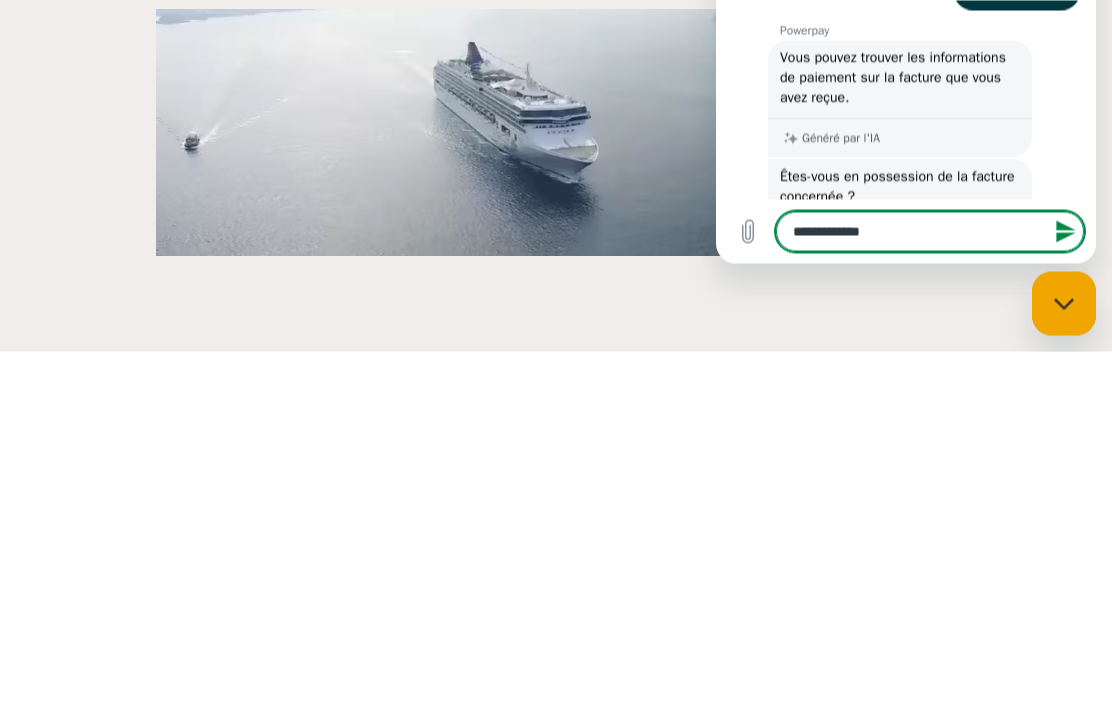 type on "**********" 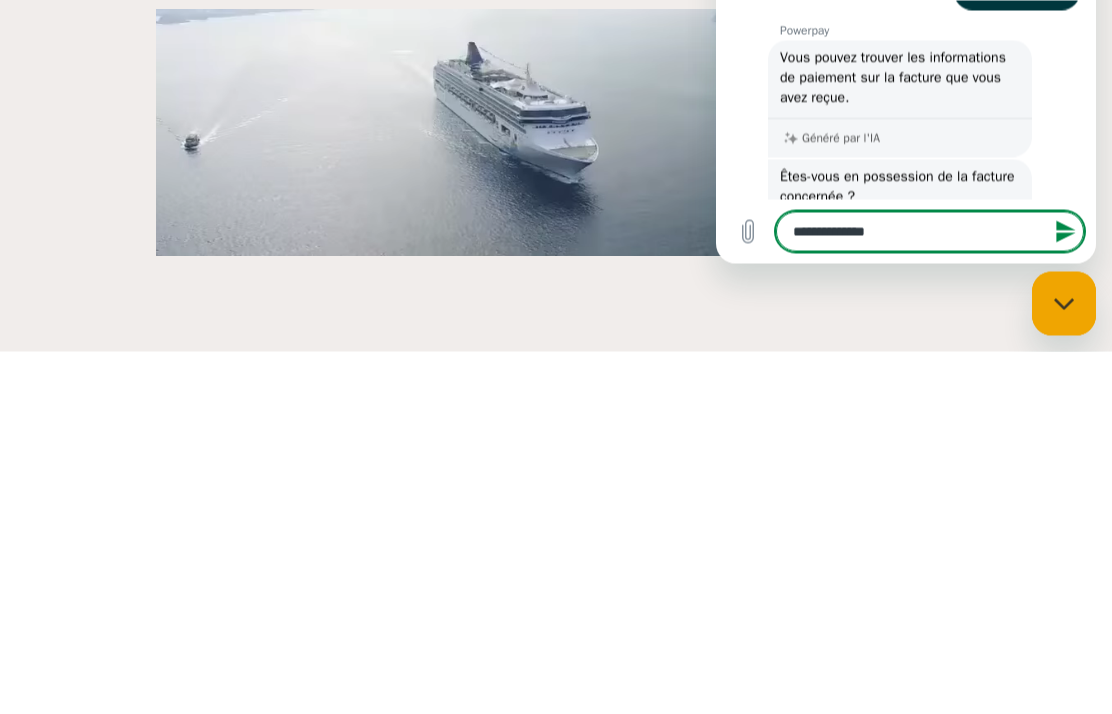 type on "**********" 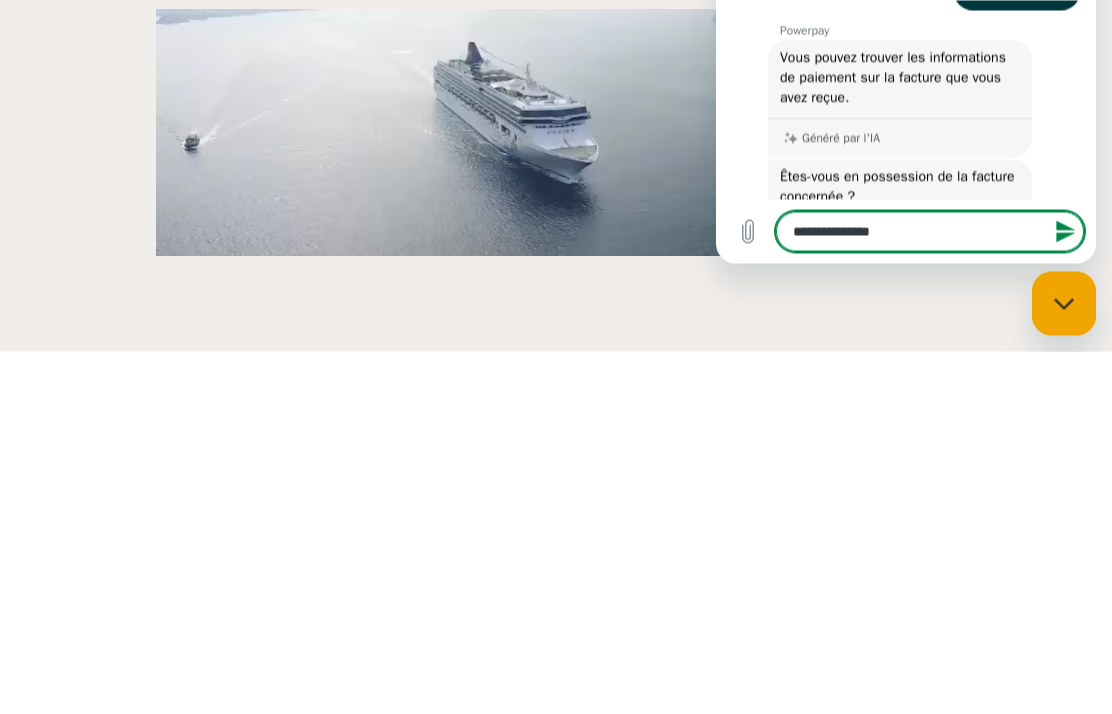 type on "**********" 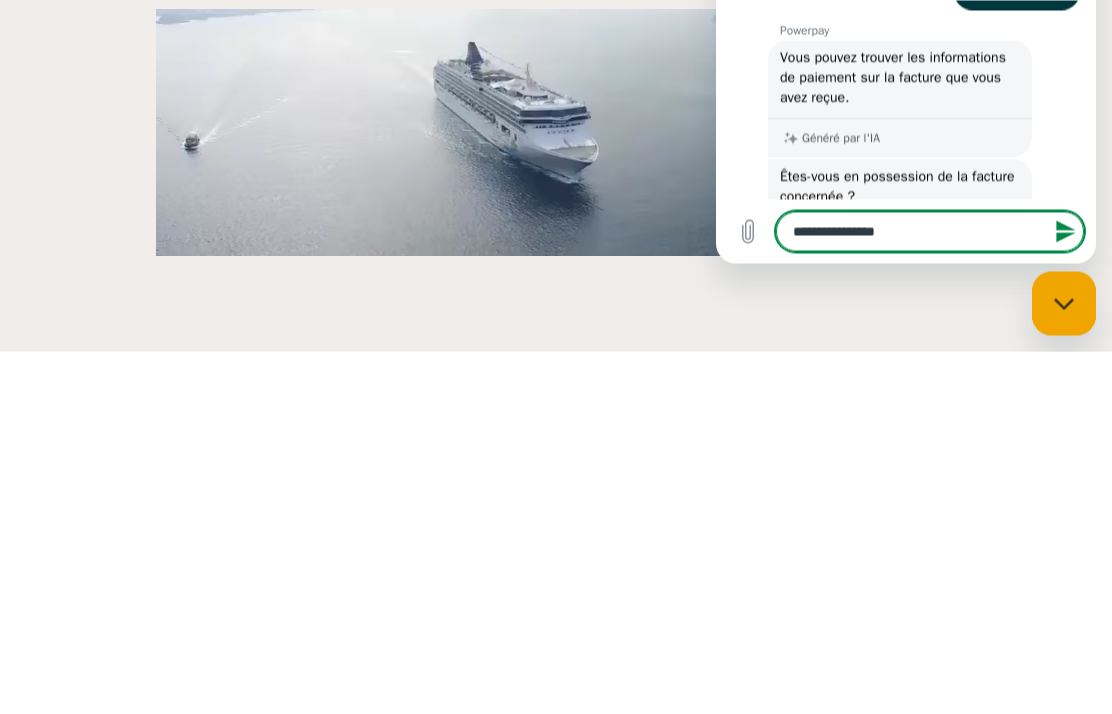 type on "*" 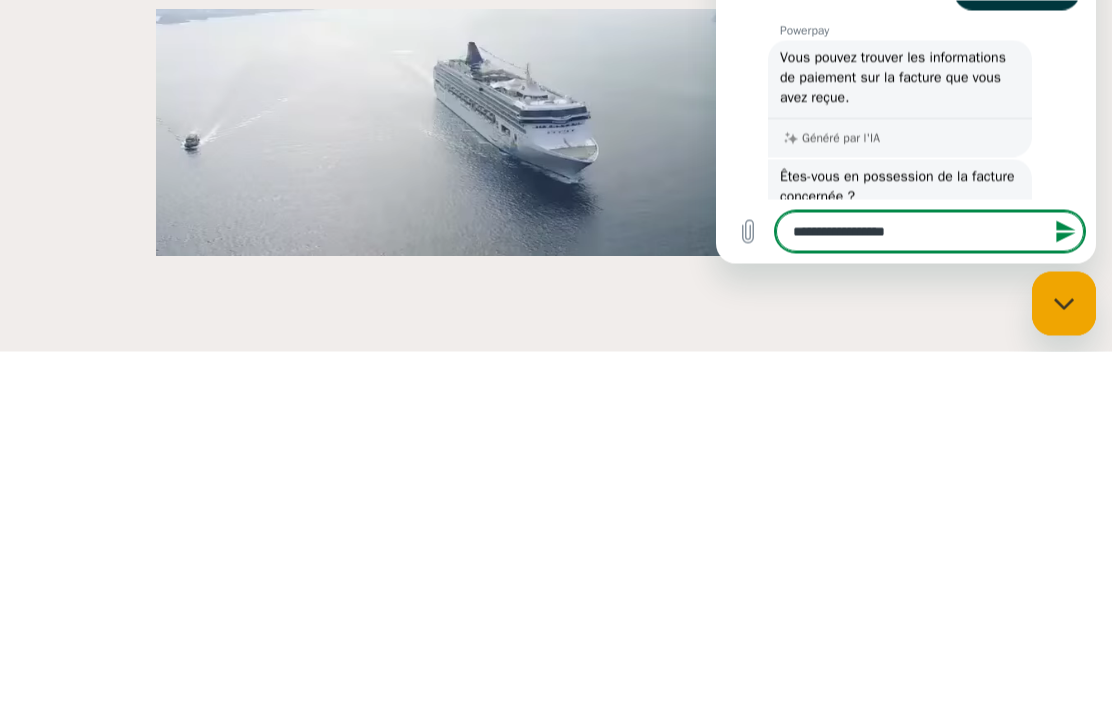 type on "**********" 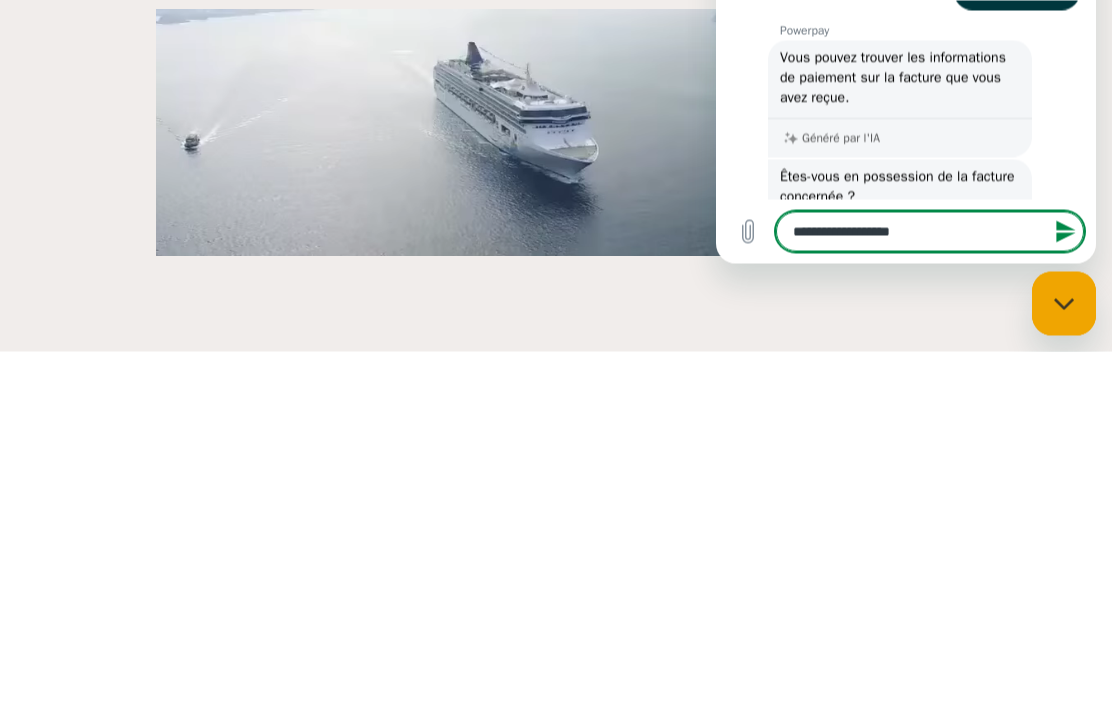 type on "**********" 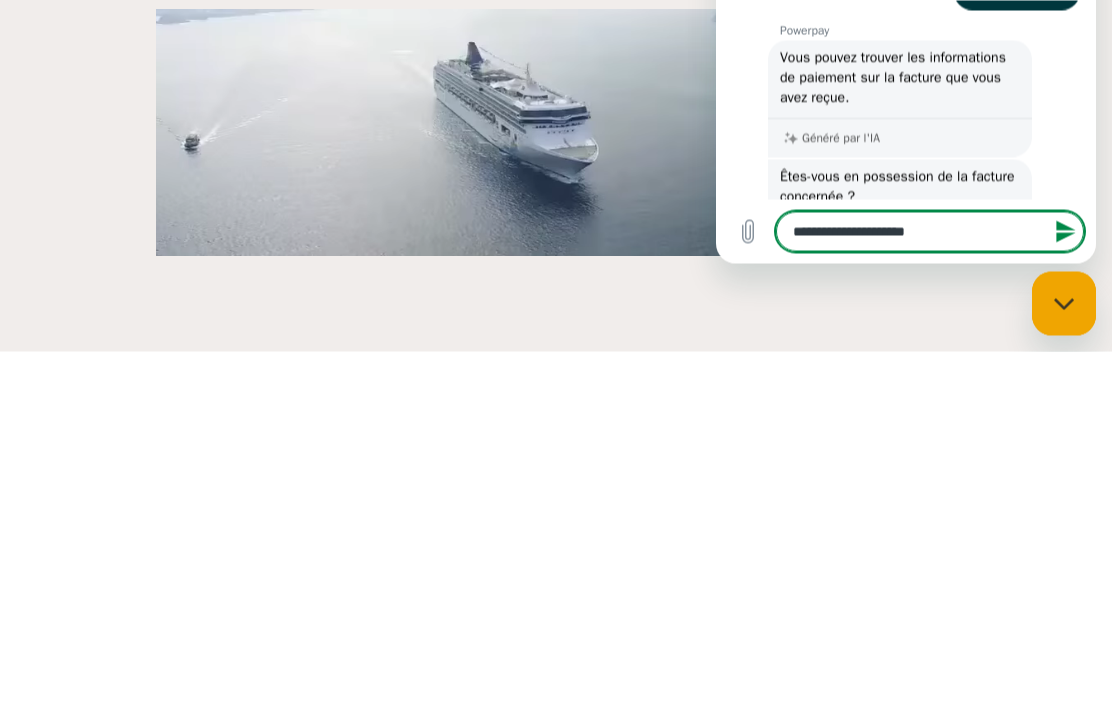 type on "**********" 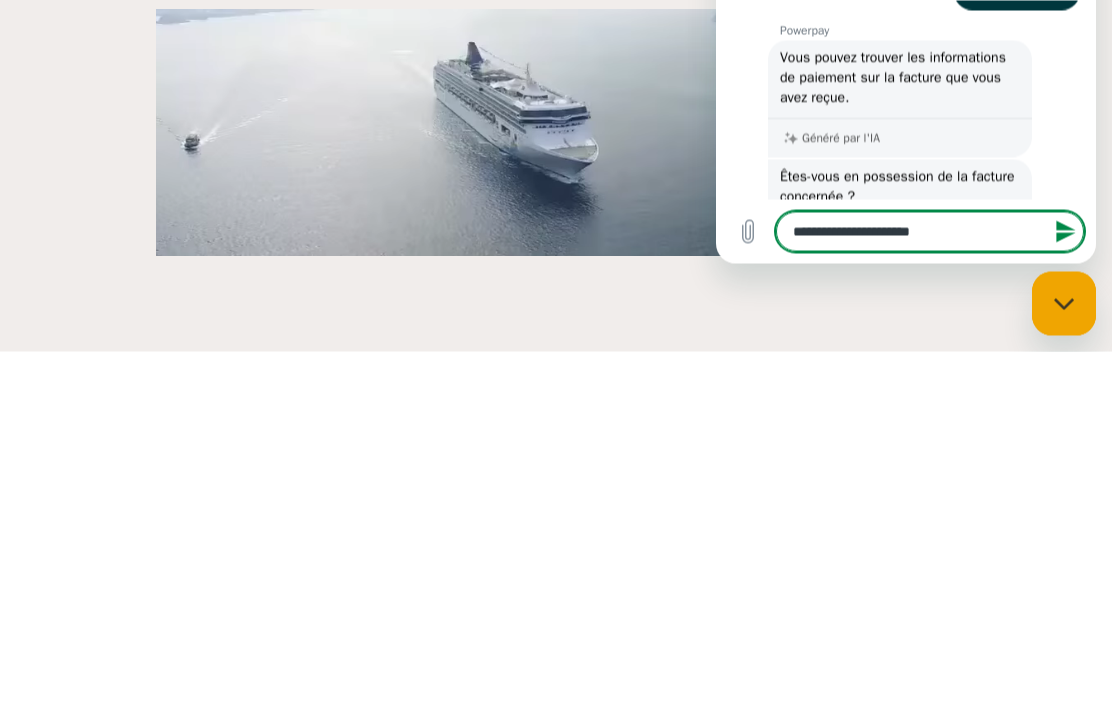 type on "**********" 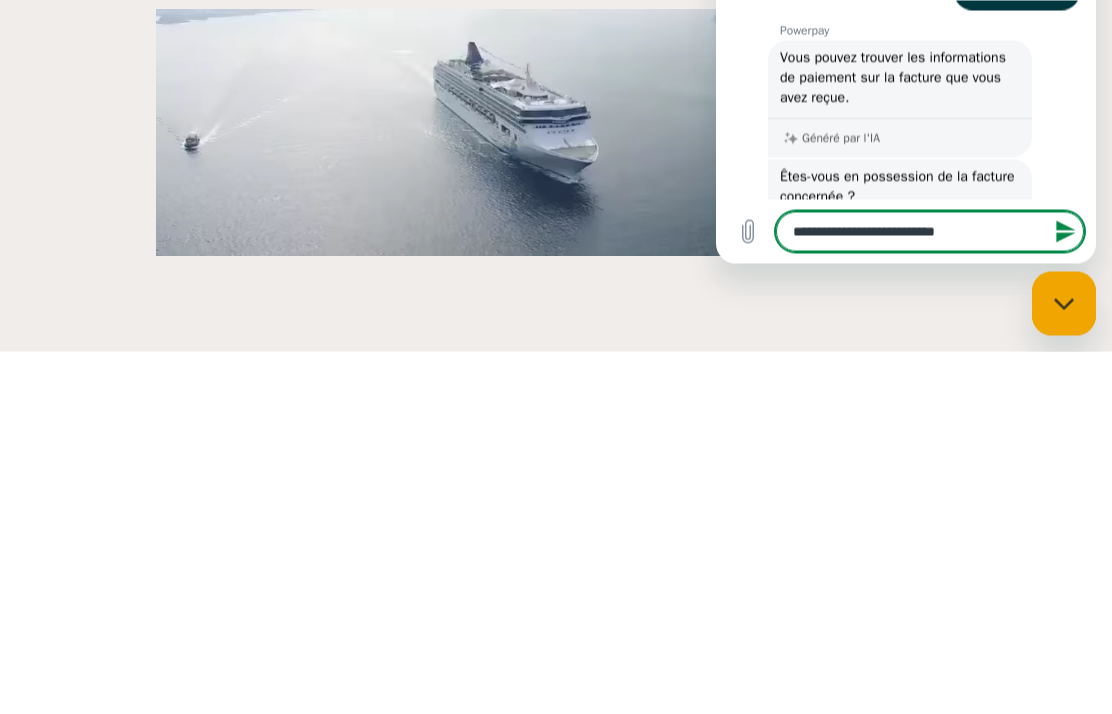type on "**********" 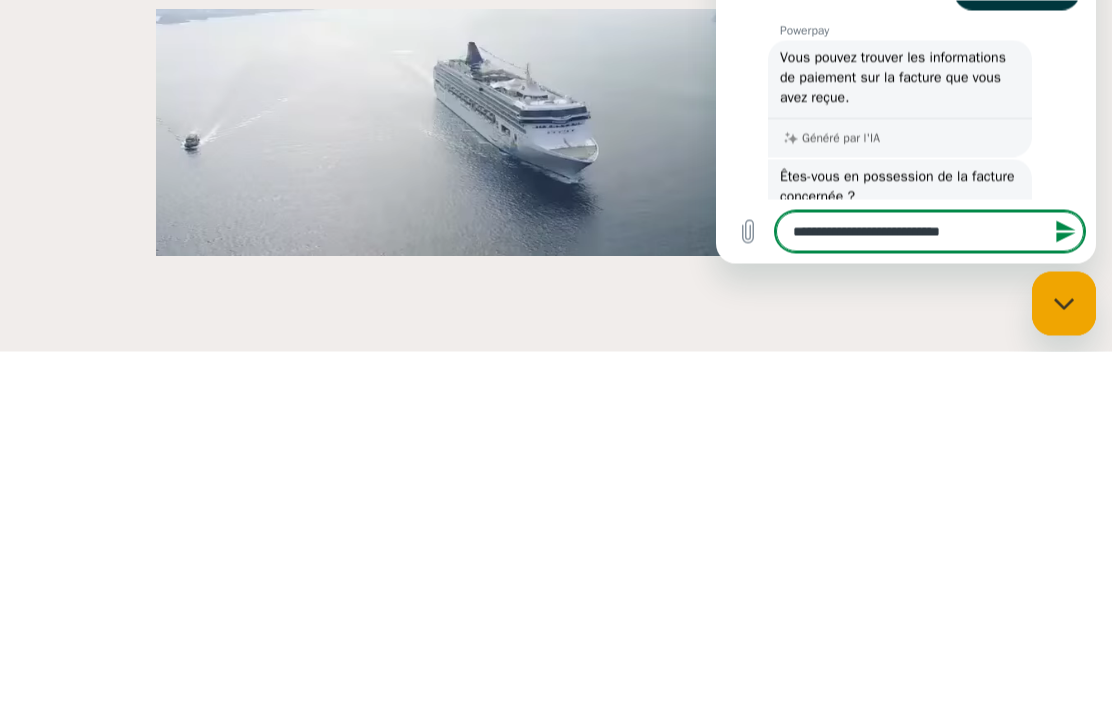 type on "**********" 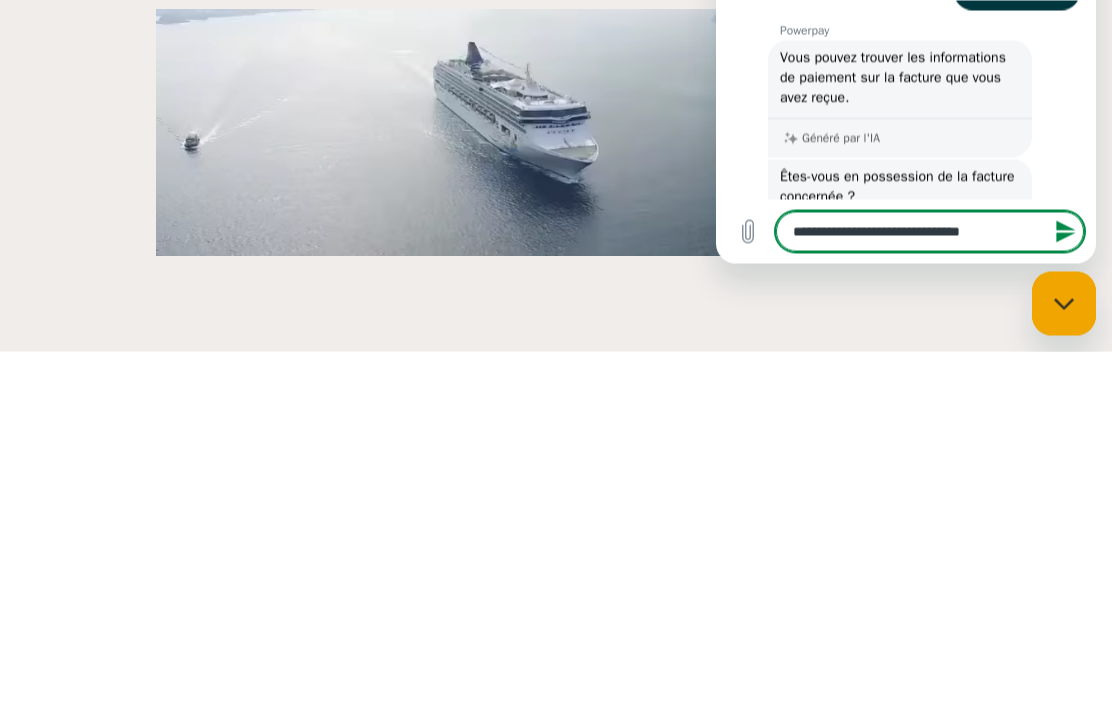 type on "**********" 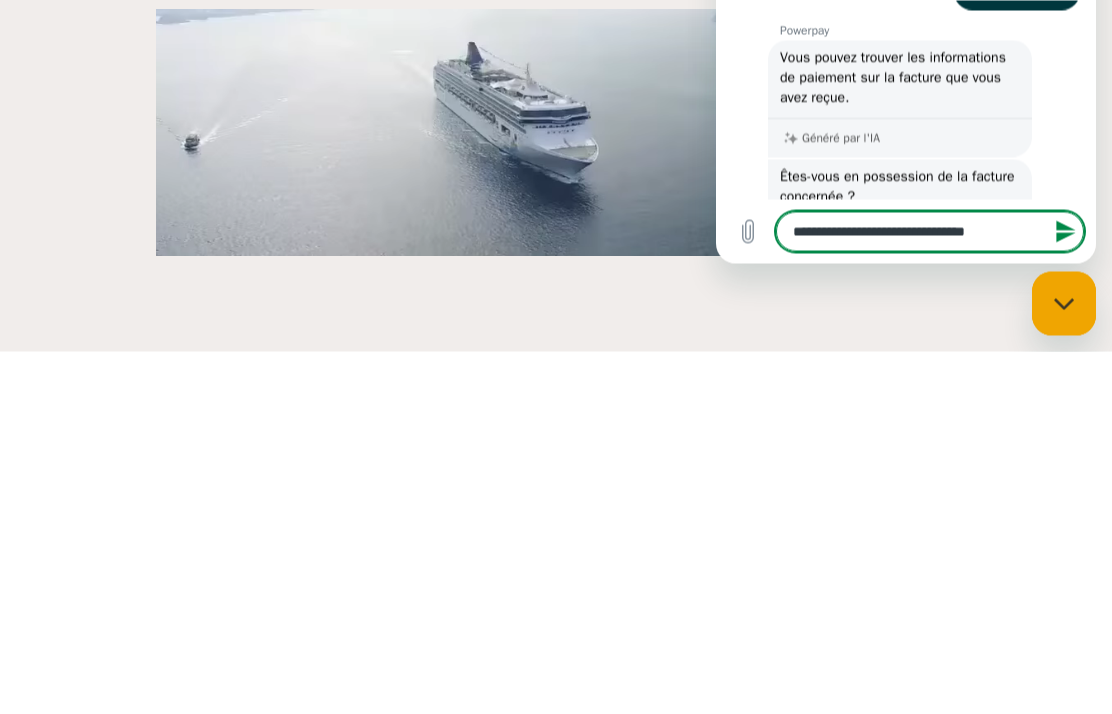 type on "**********" 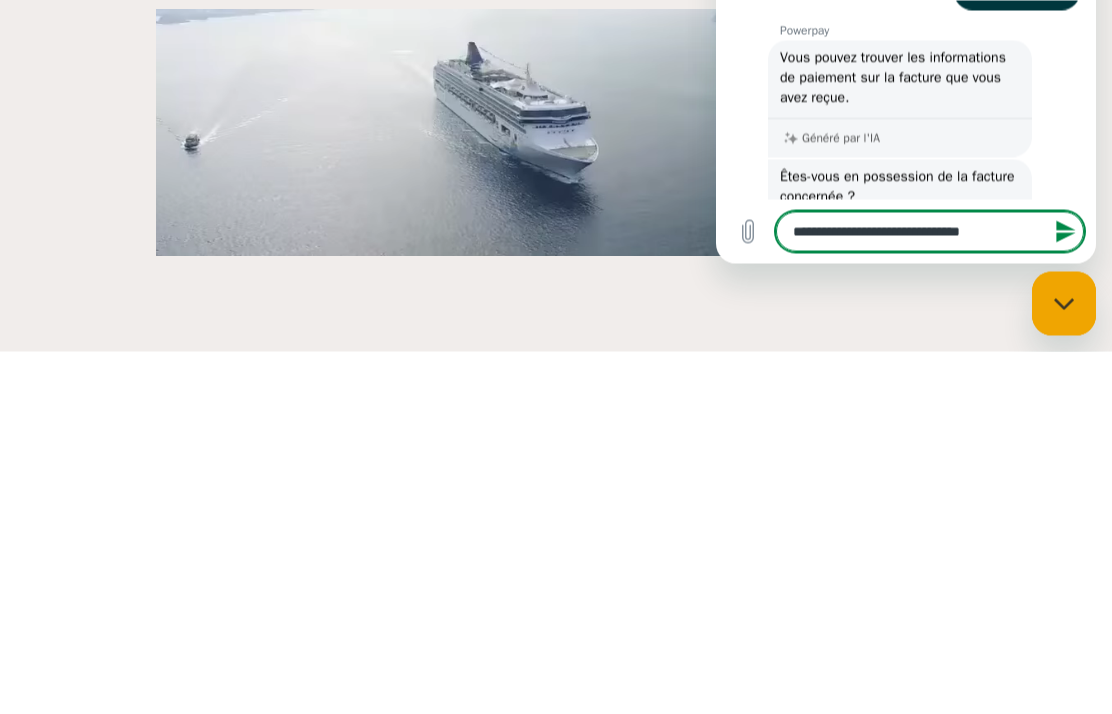type on "**********" 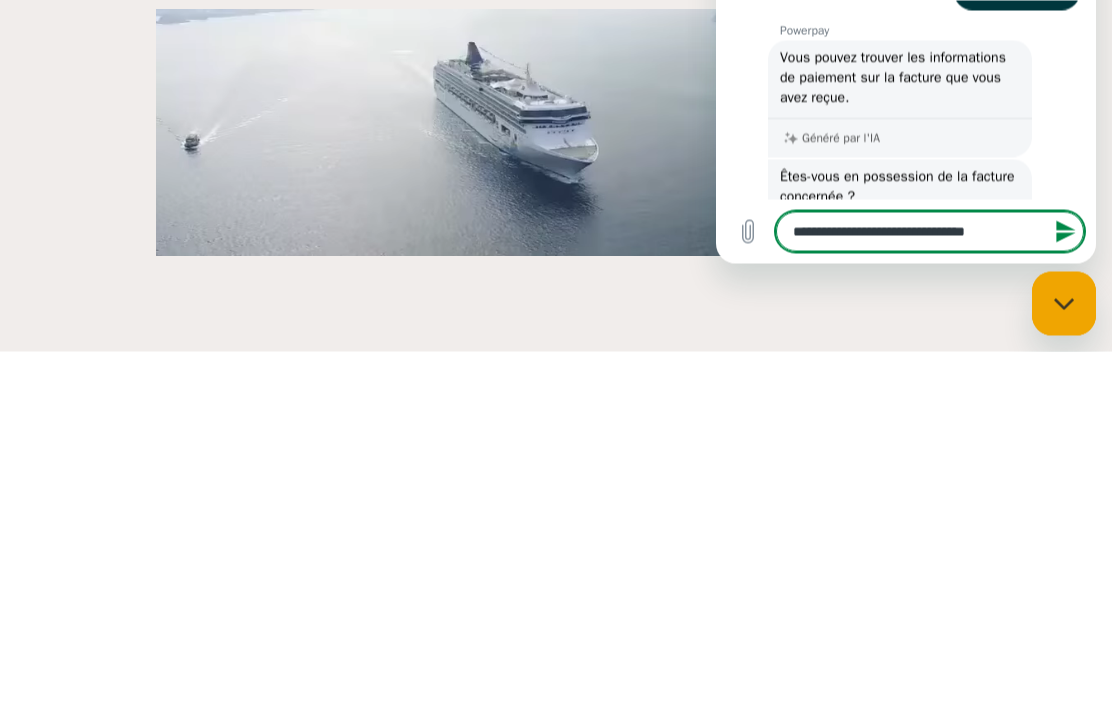 type on "**********" 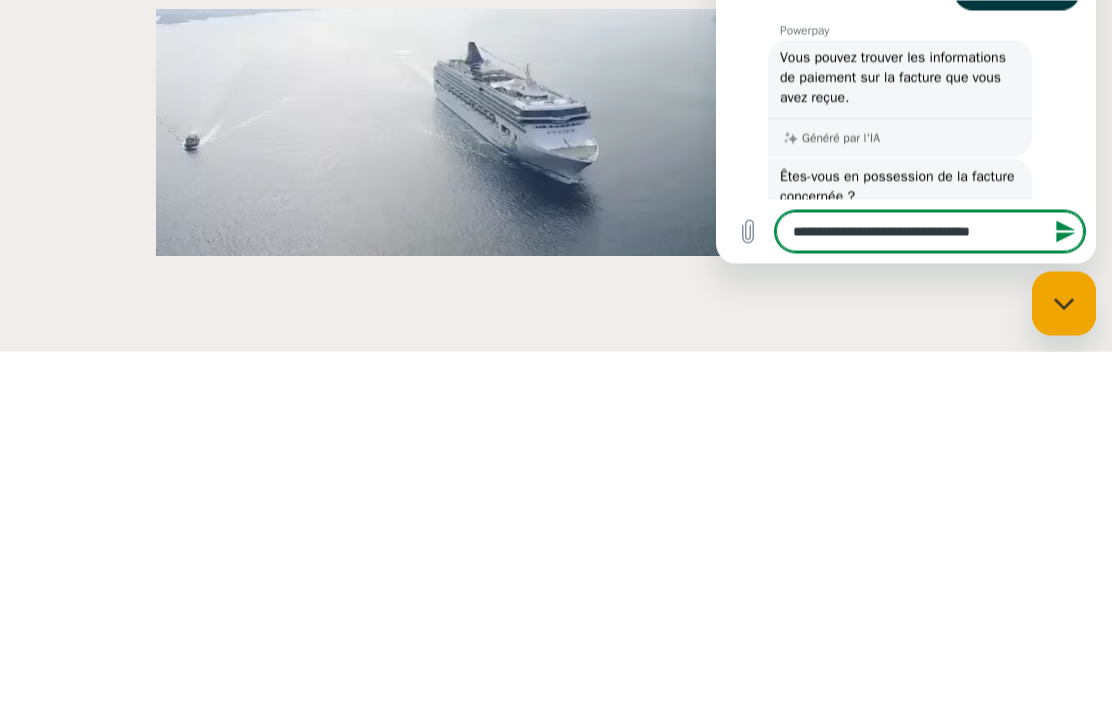 type on "**********" 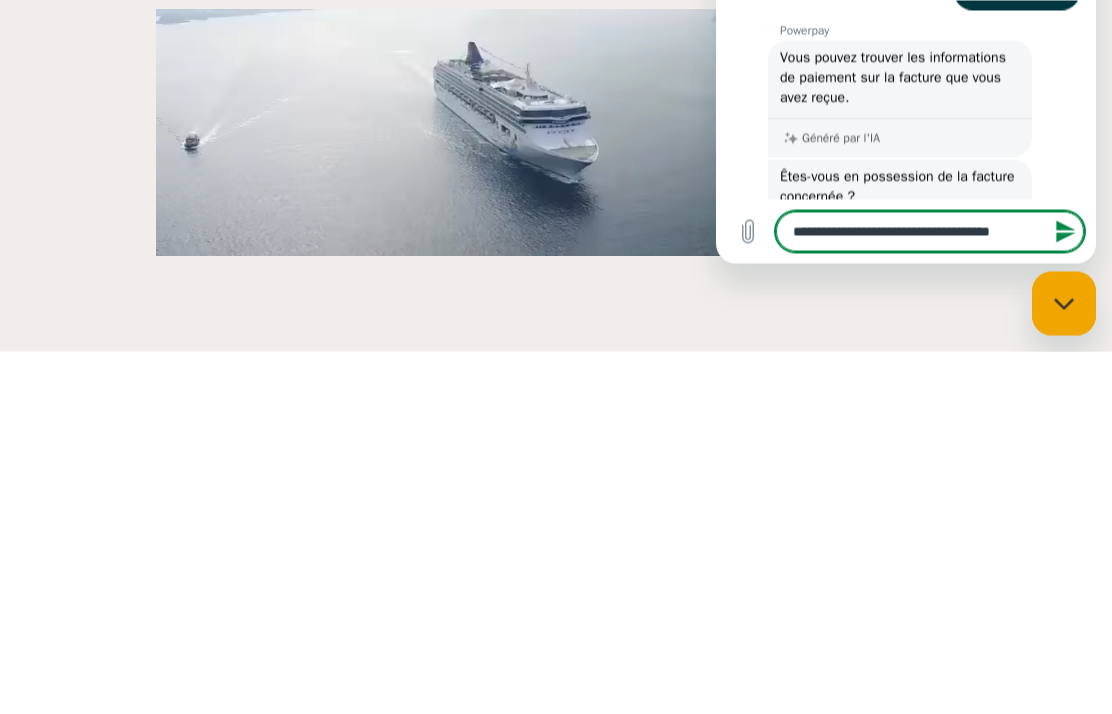 type on "**********" 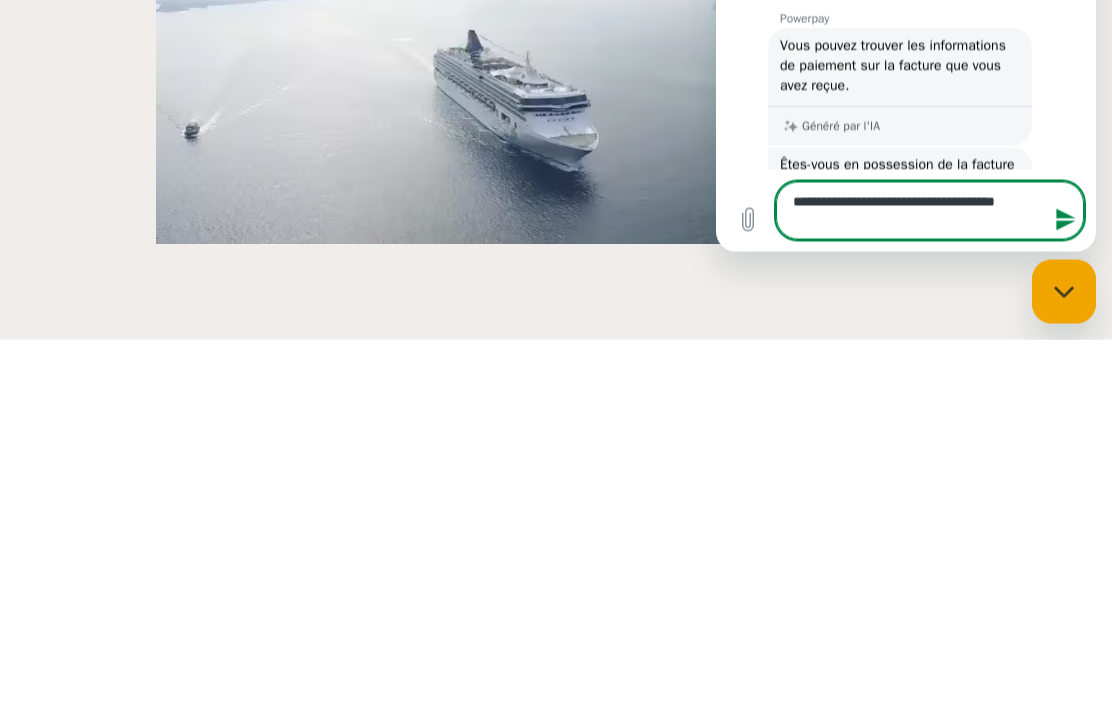 type on "**********" 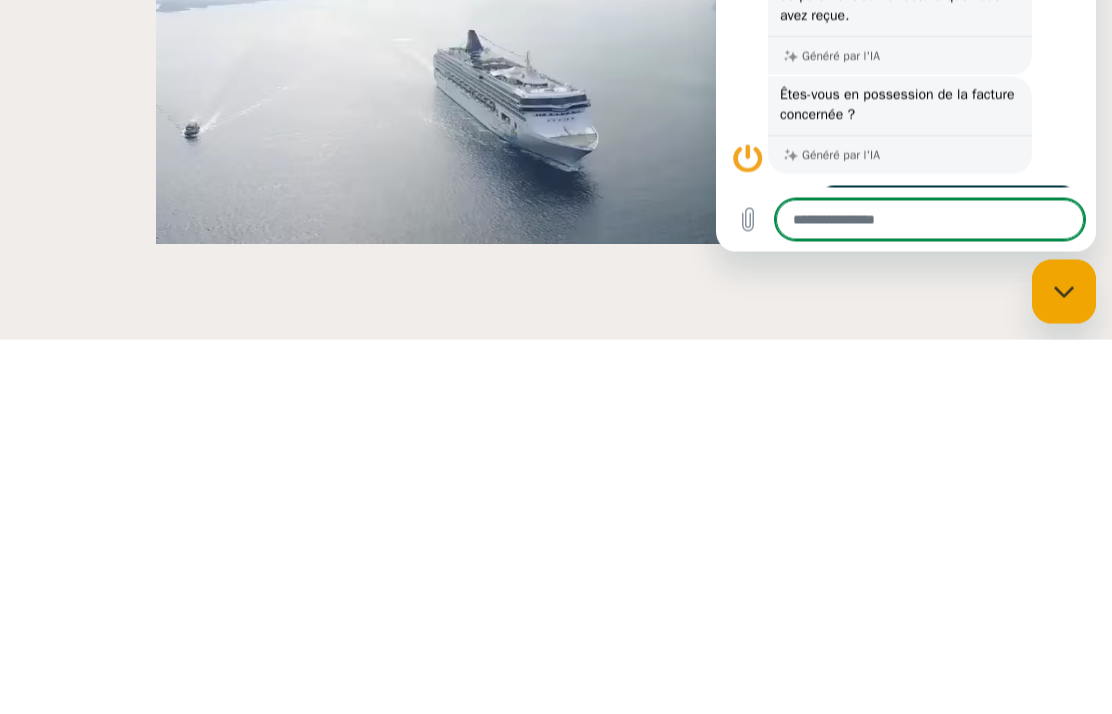 scroll, scrollTop: 429, scrollLeft: 0, axis: vertical 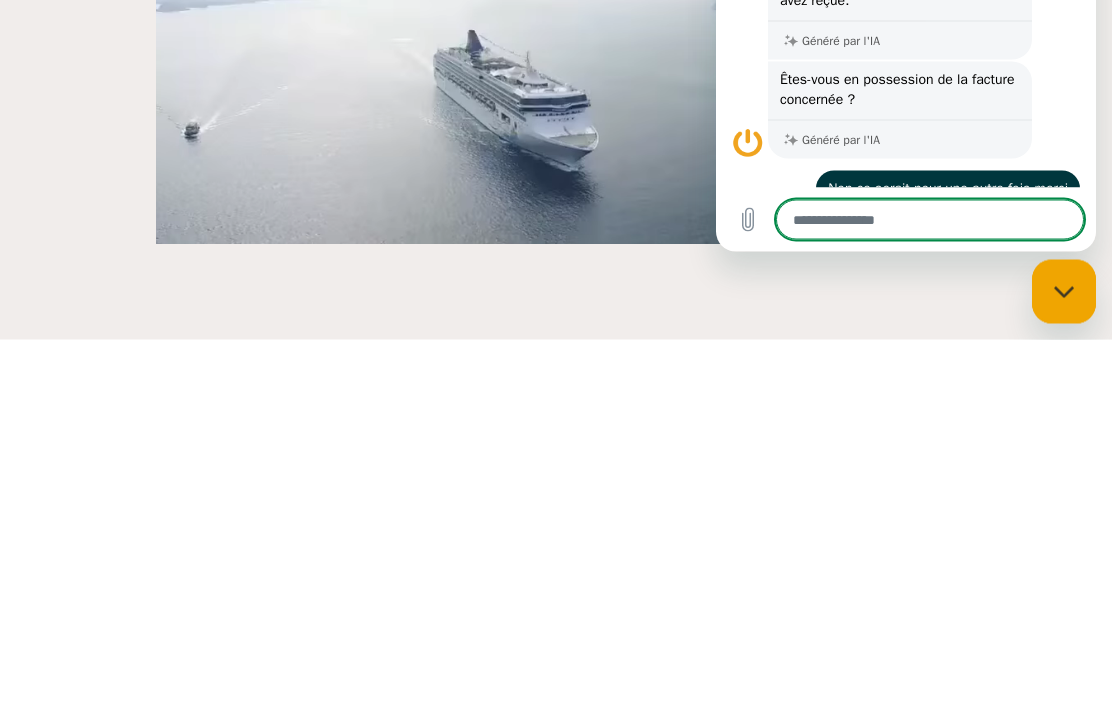 type on "*" 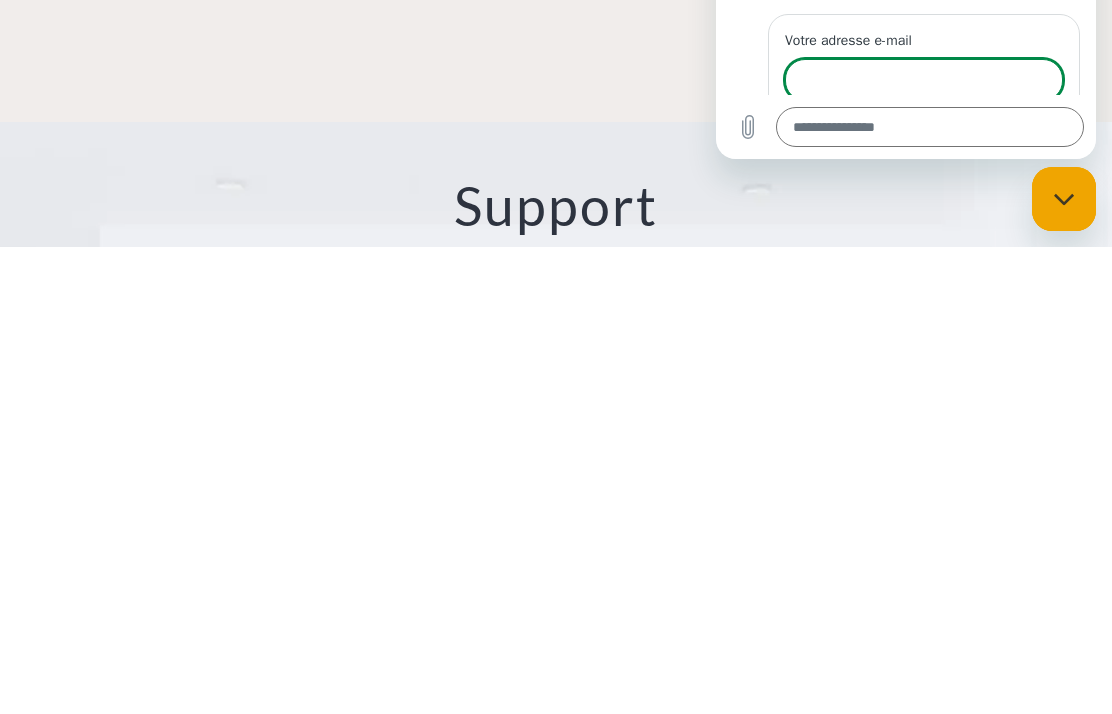 scroll, scrollTop: 671, scrollLeft: 0, axis: vertical 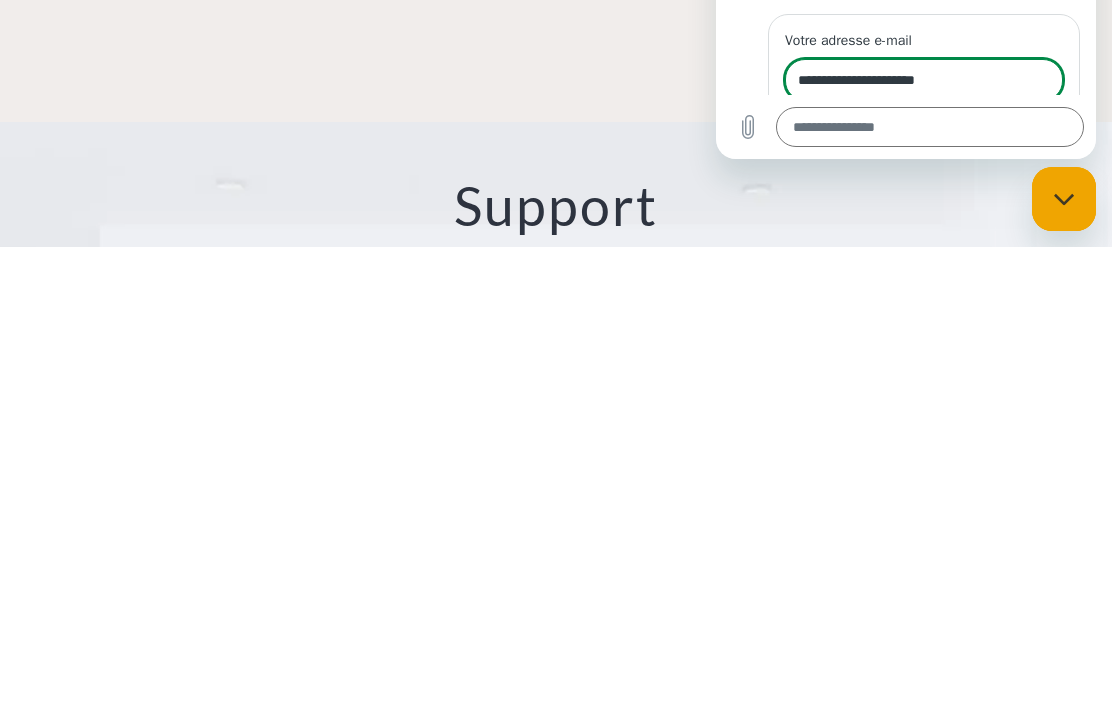 type on "**********" 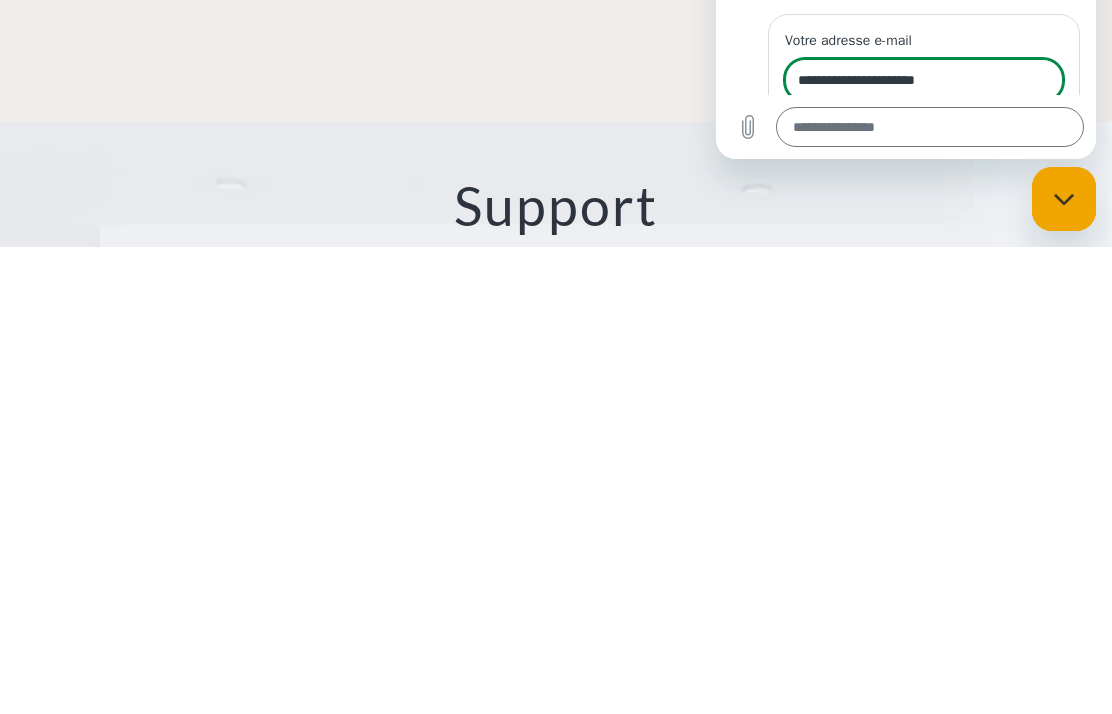 type 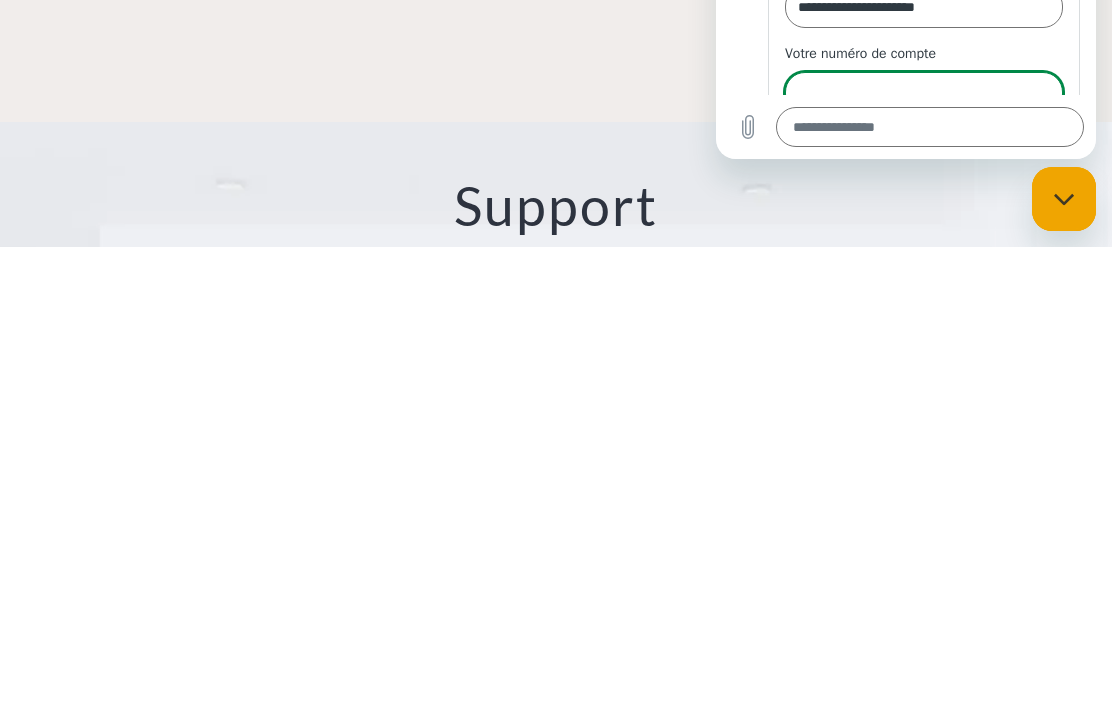 scroll, scrollTop: 757, scrollLeft: 0, axis: vertical 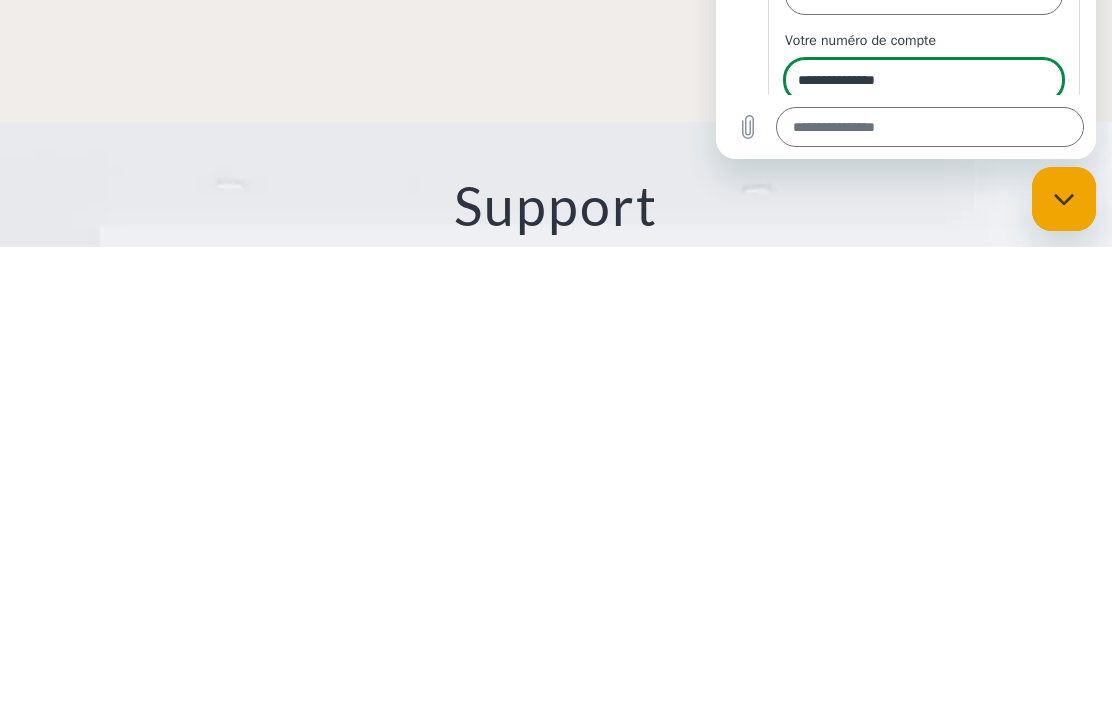 click on "Suiv." at bounding box center (1031, 137) 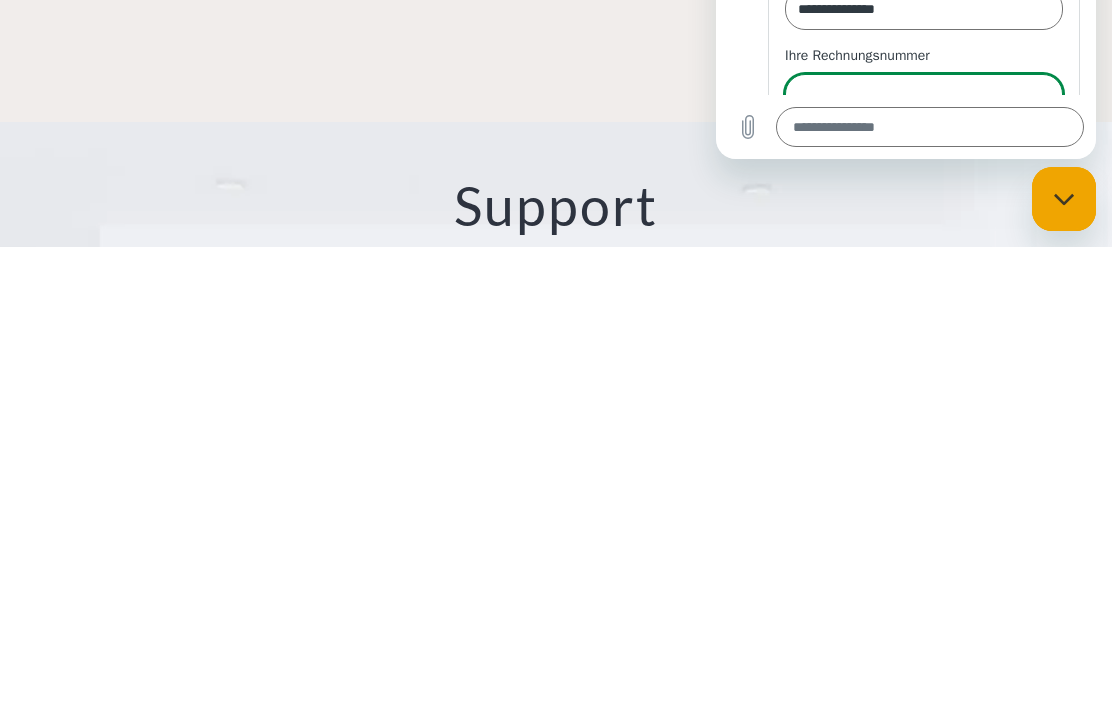 scroll, scrollTop: 843, scrollLeft: 0, axis: vertical 